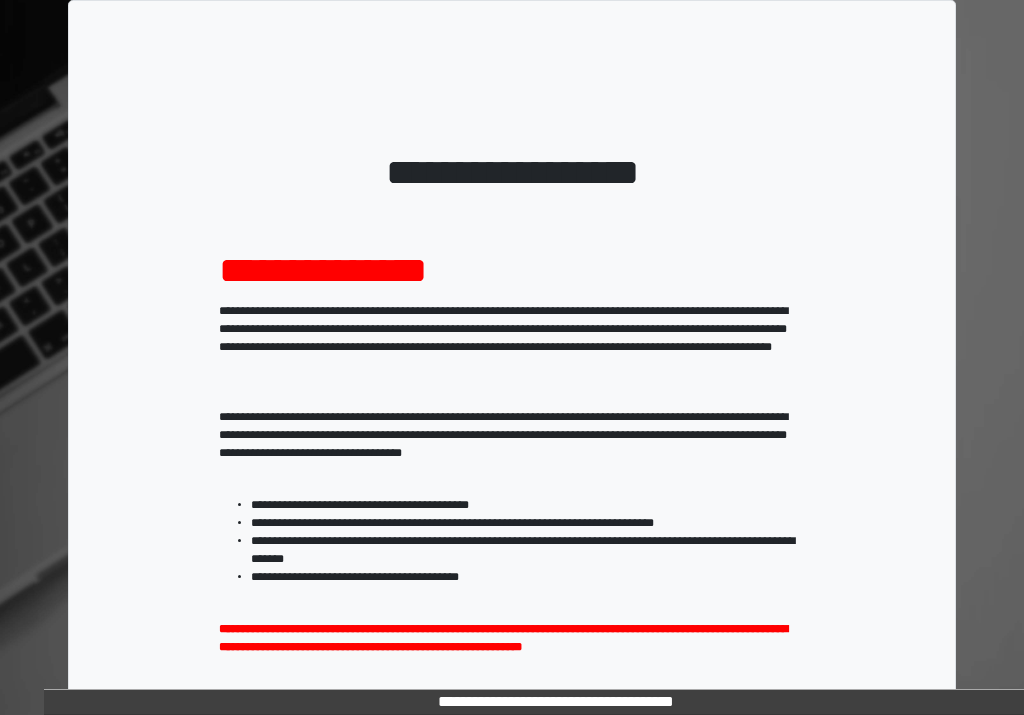 scroll, scrollTop: 257, scrollLeft: 0, axis: vertical 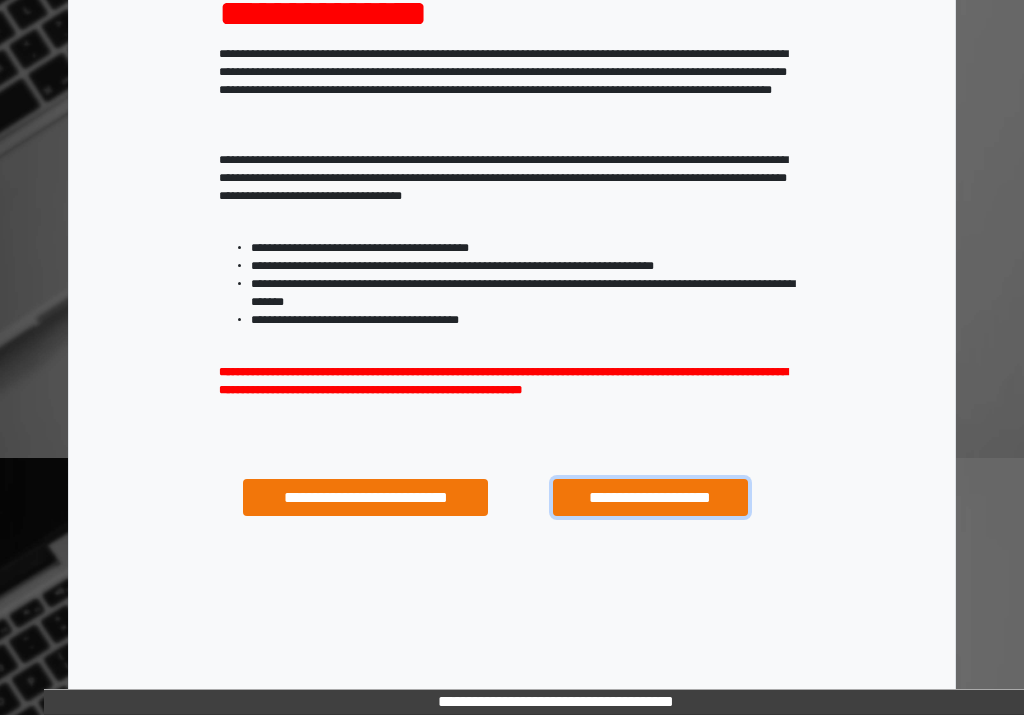 click on "**********" at bounding box center (650, 498) 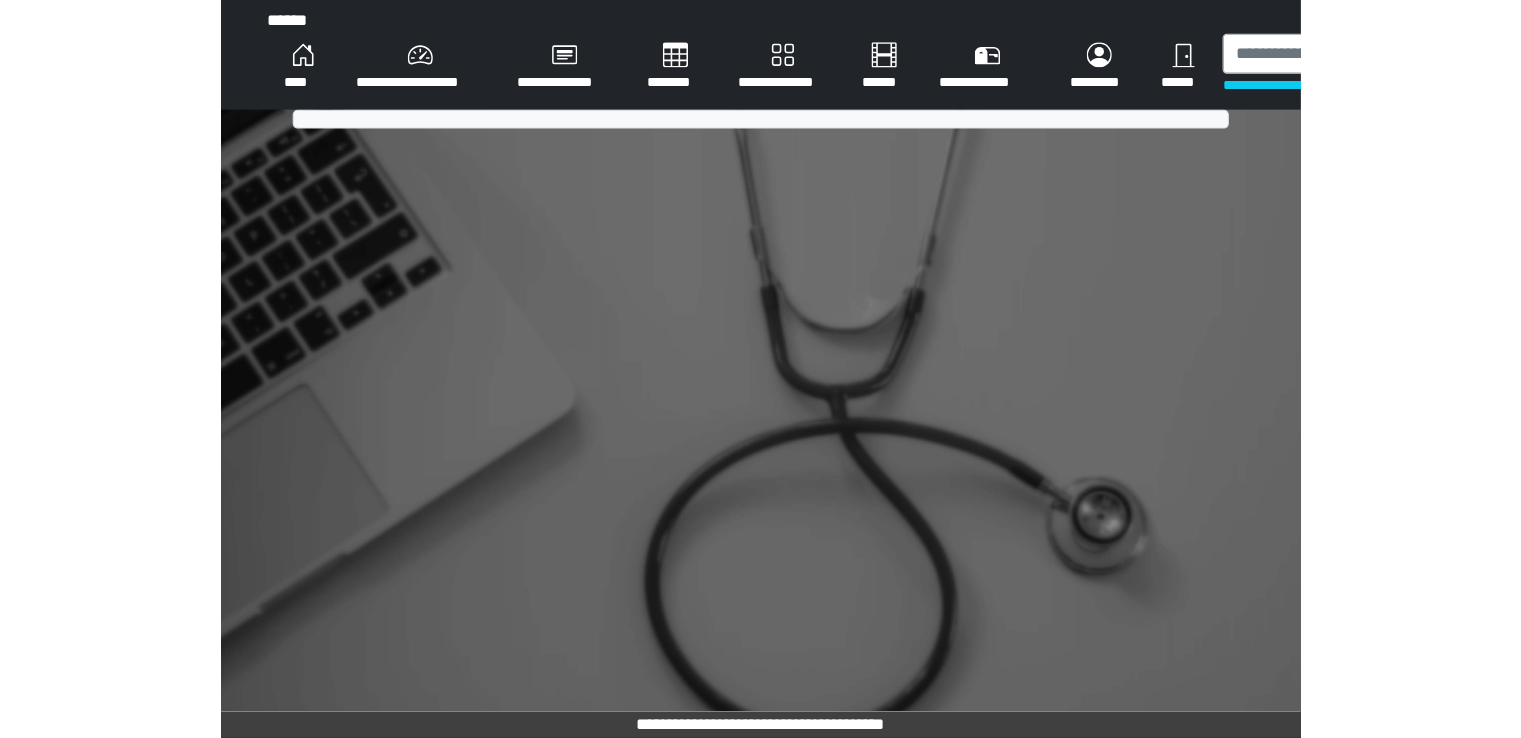 scroll, scrollTop: 0, scrollLeft: 0, axis: both 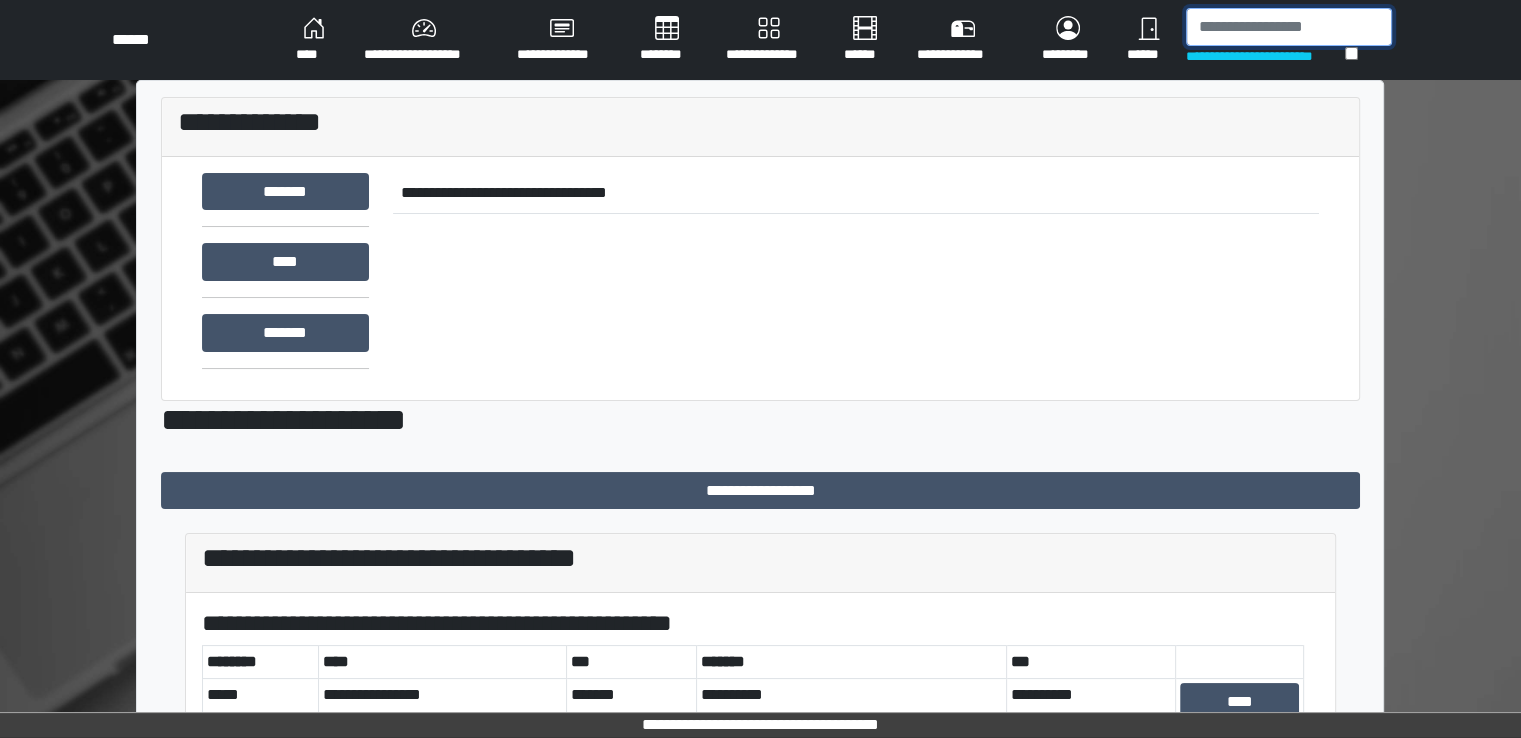 click at bounding box center (1289, 27) 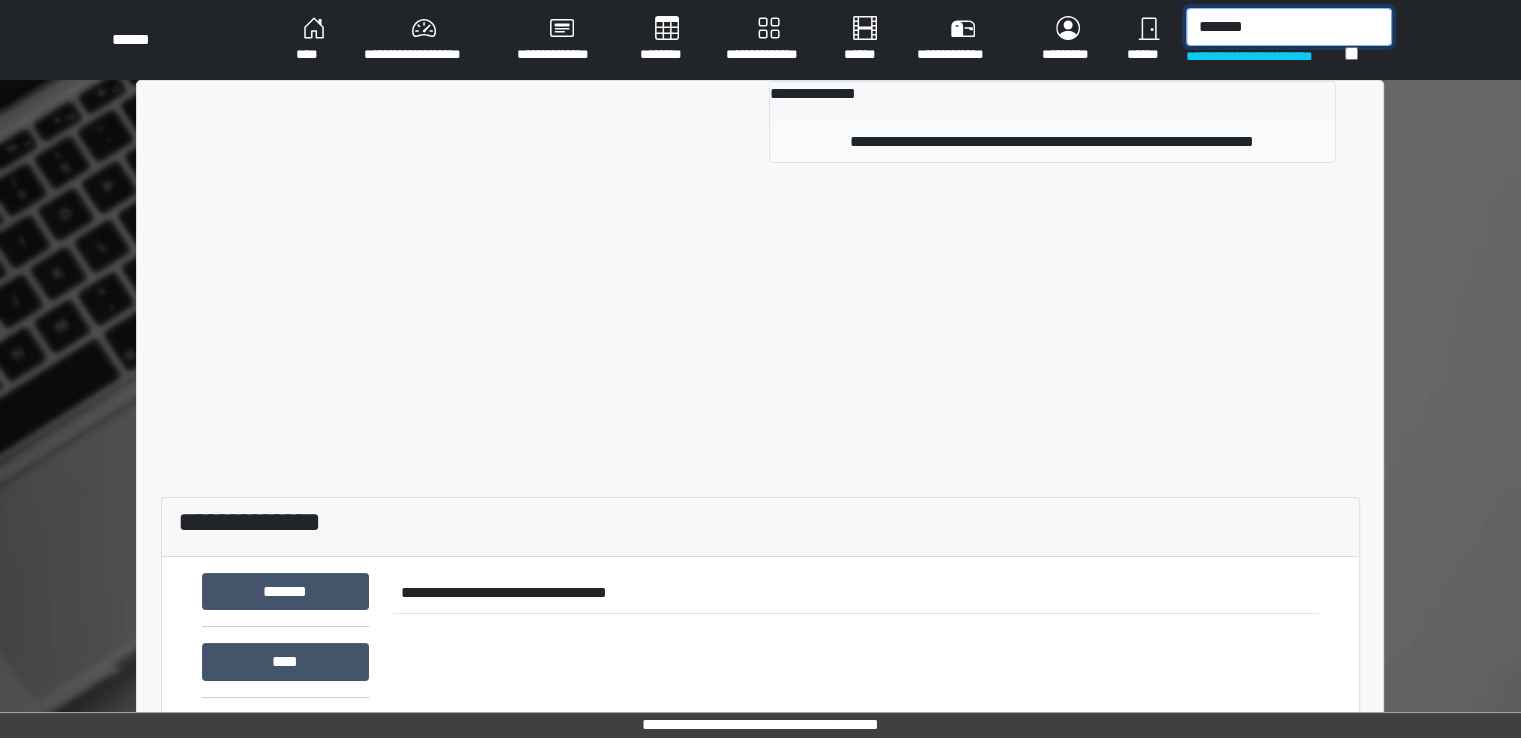 type on "*******" 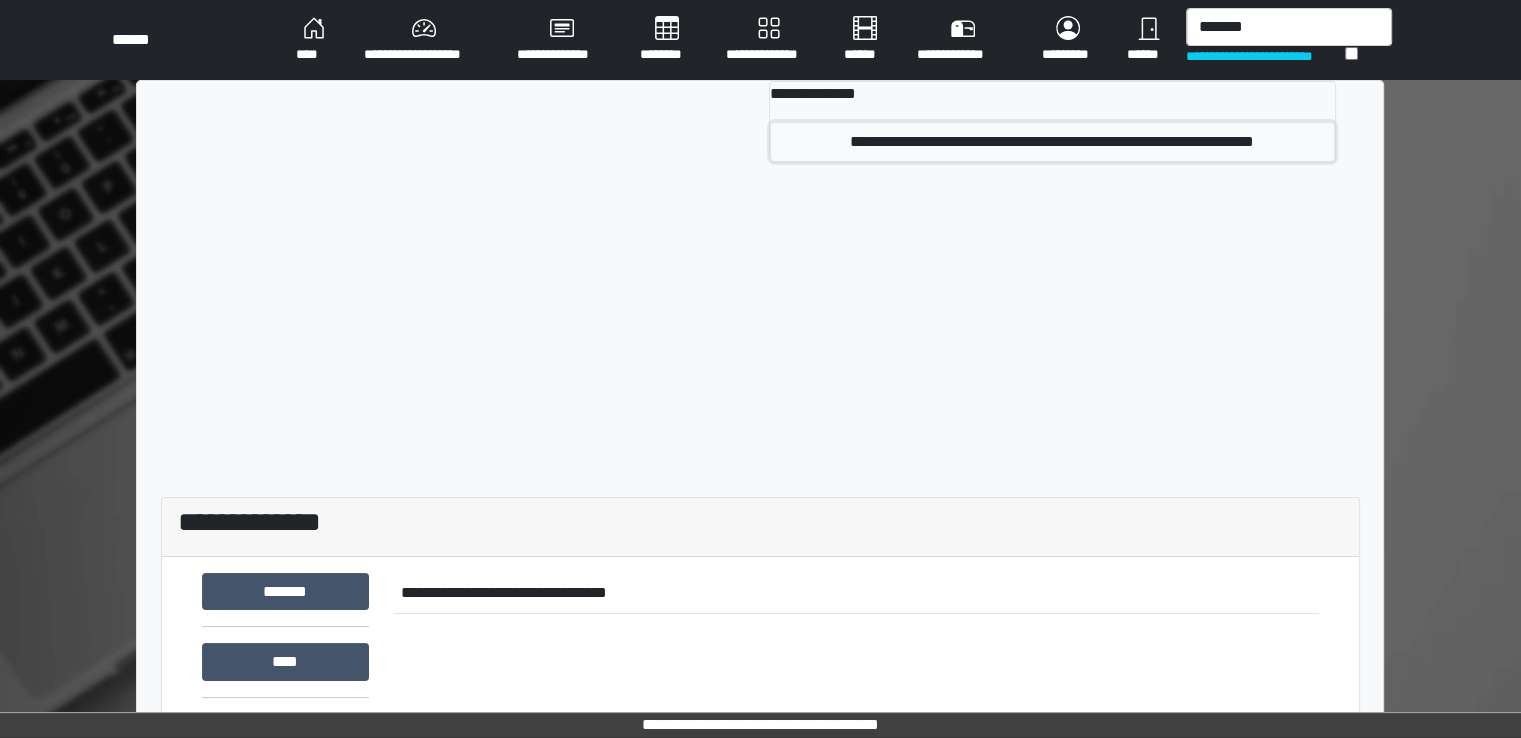 click on "**********" at bounding box center (1052, 142) 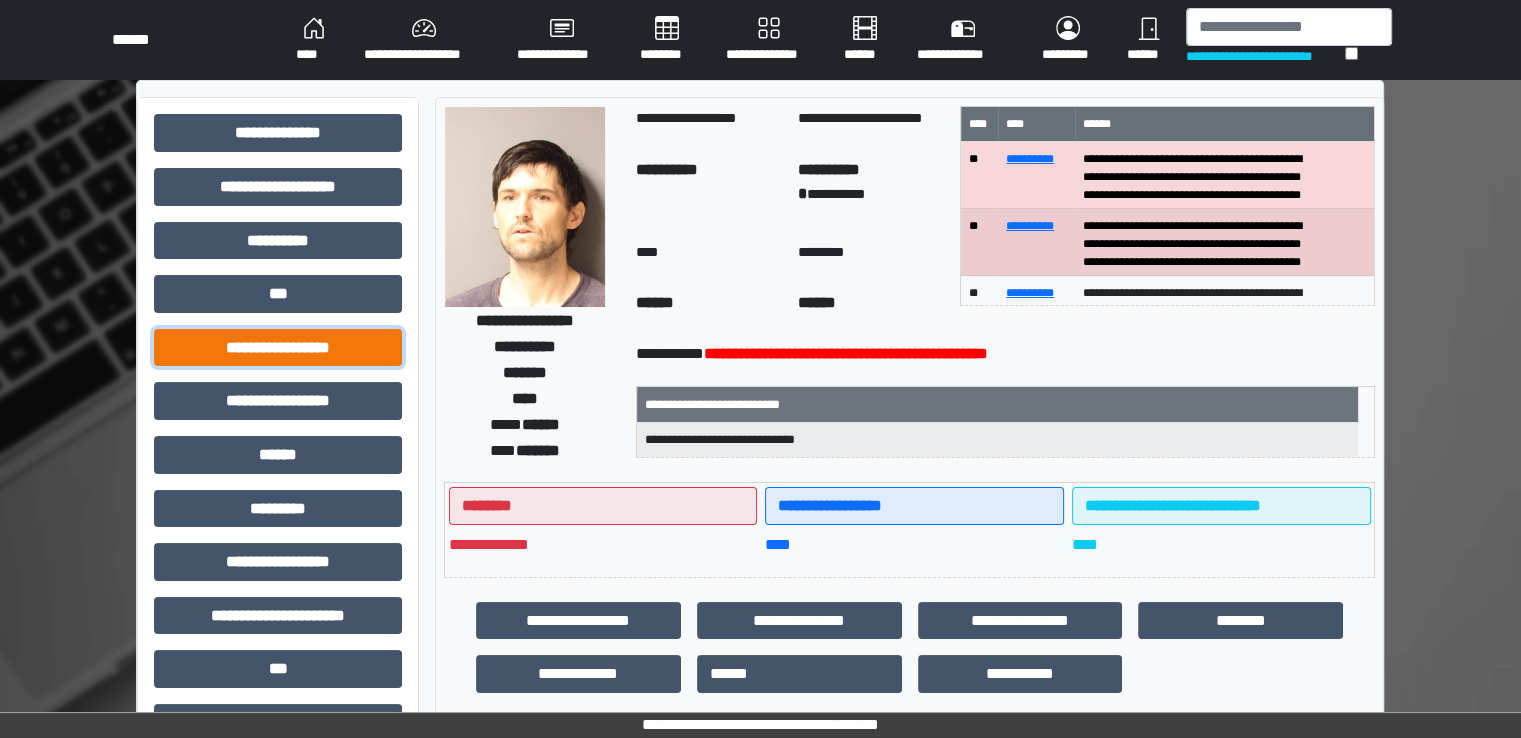 click on "**********" at bounding box center (278, 348) 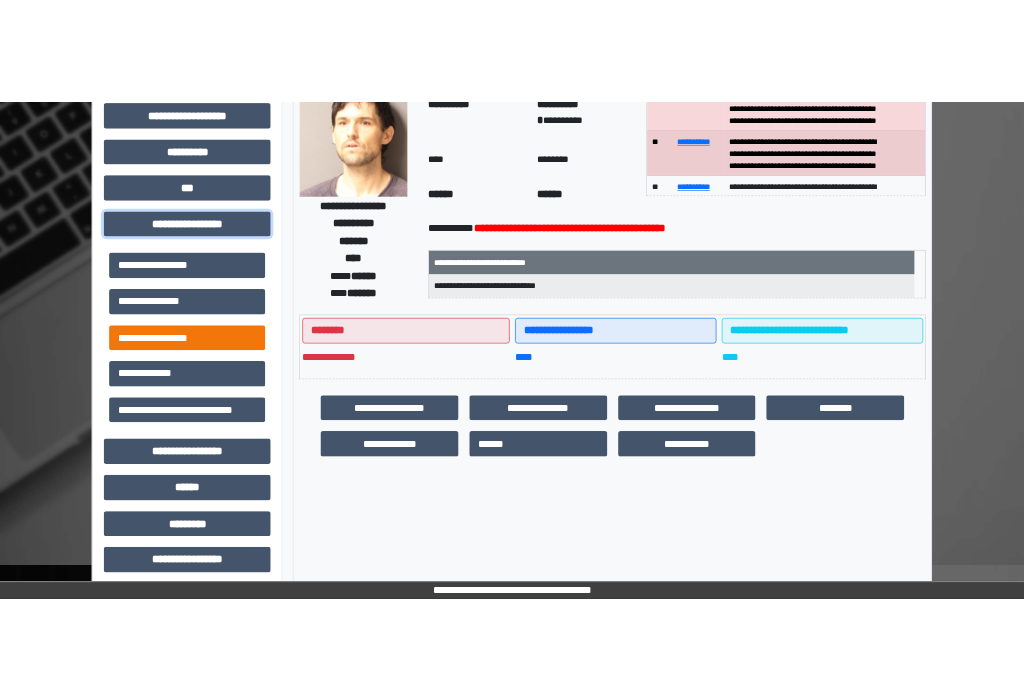 scroll, scrollTop: 0, scrollLeft: 0, axis: both 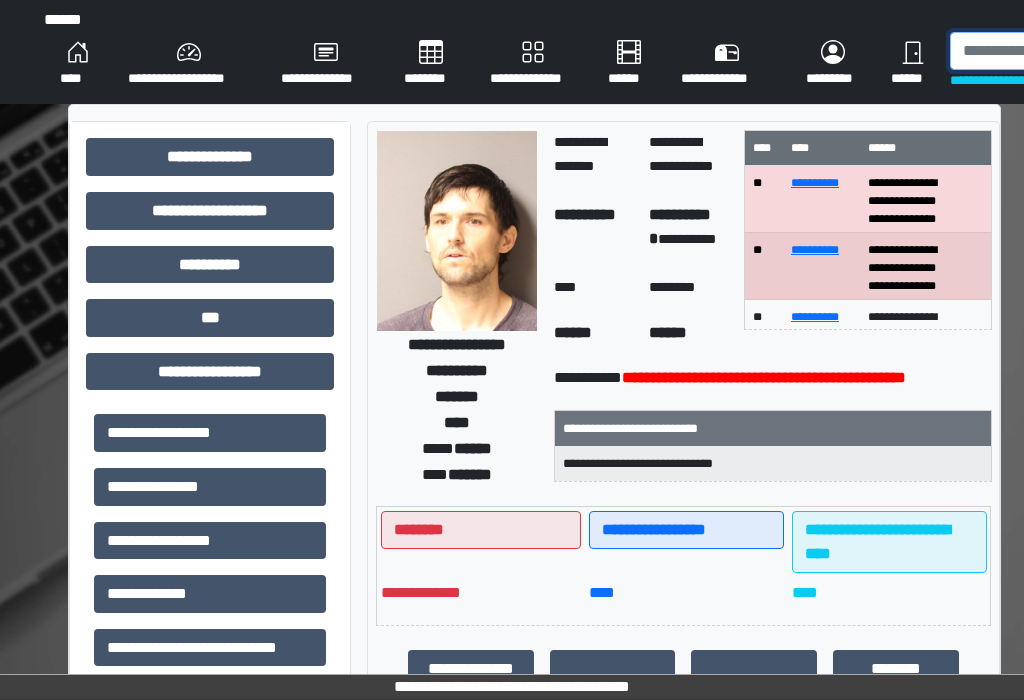 click at bounding box center [1053, 51] 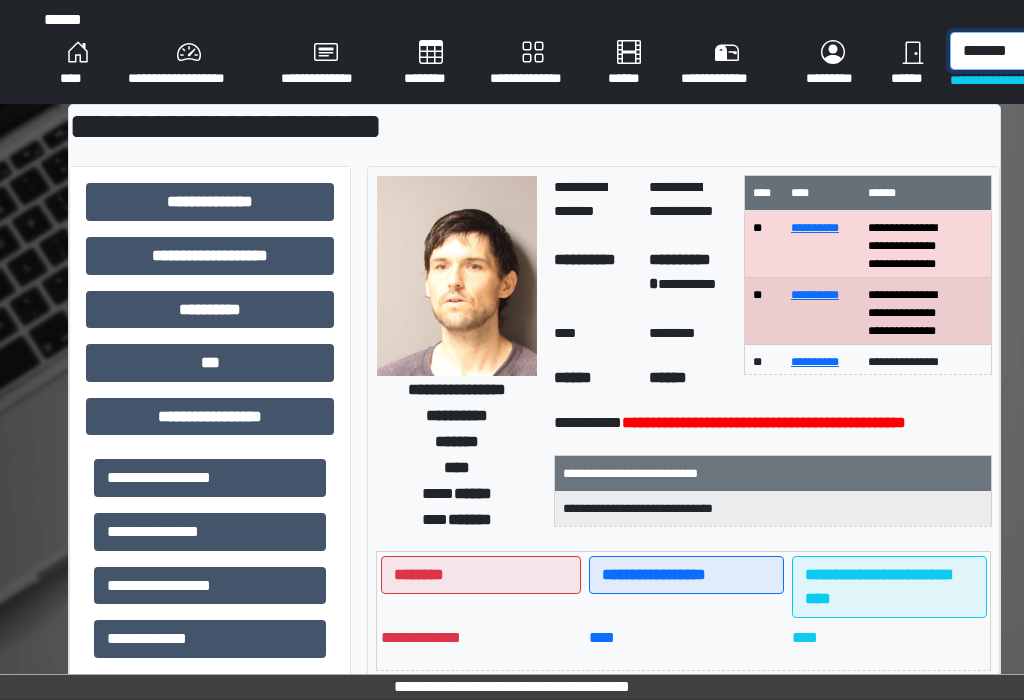 click on "*******" at bounding box center (1053, 51) 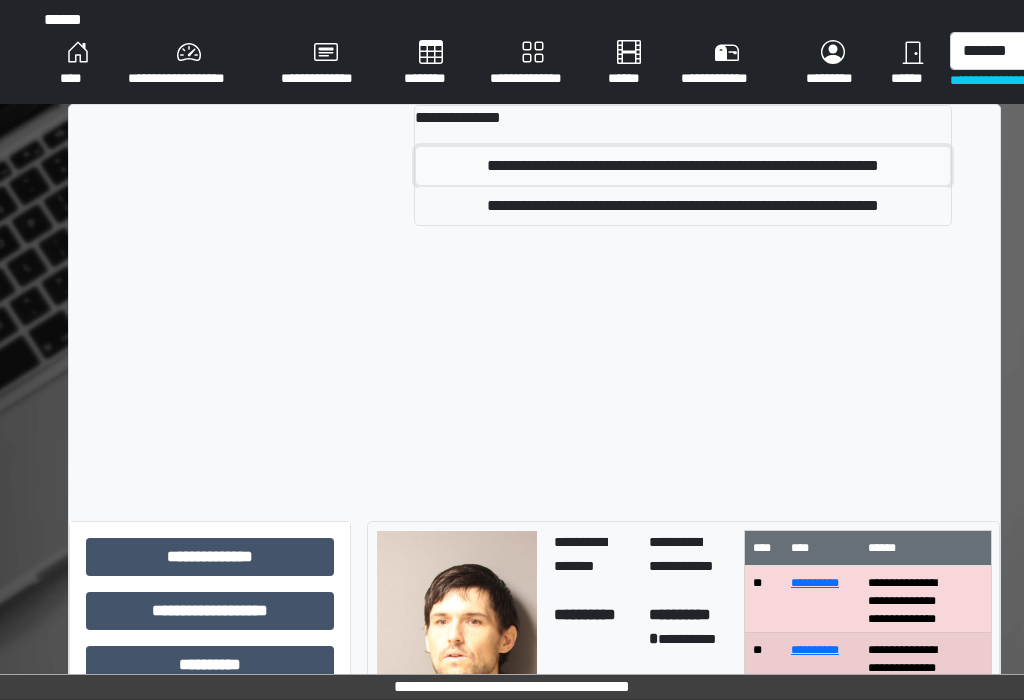 click on "**********" at bounding box center (683, 166) 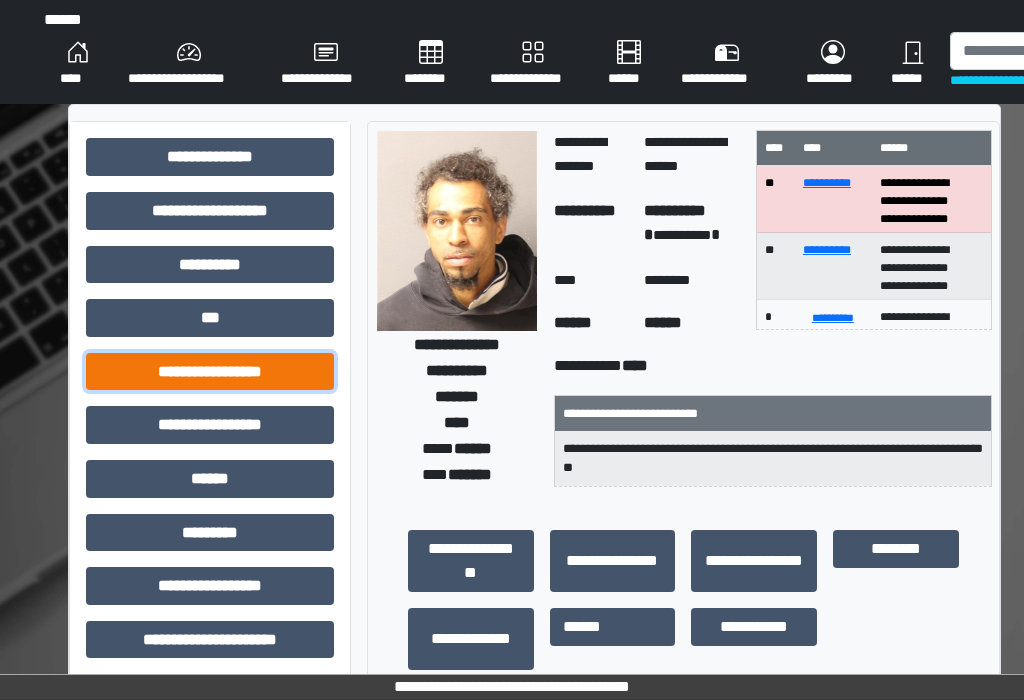 click on "**********" at bounding box center [210, 372] 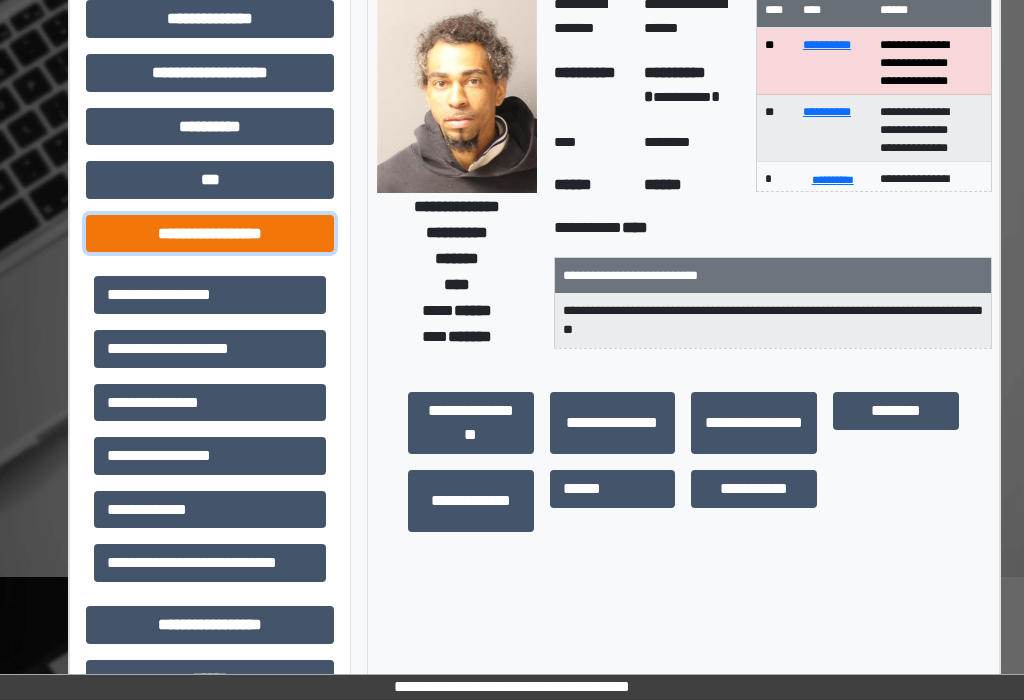 scroll, scrollTop: 139, scrollLeft: 0, axis: vertical 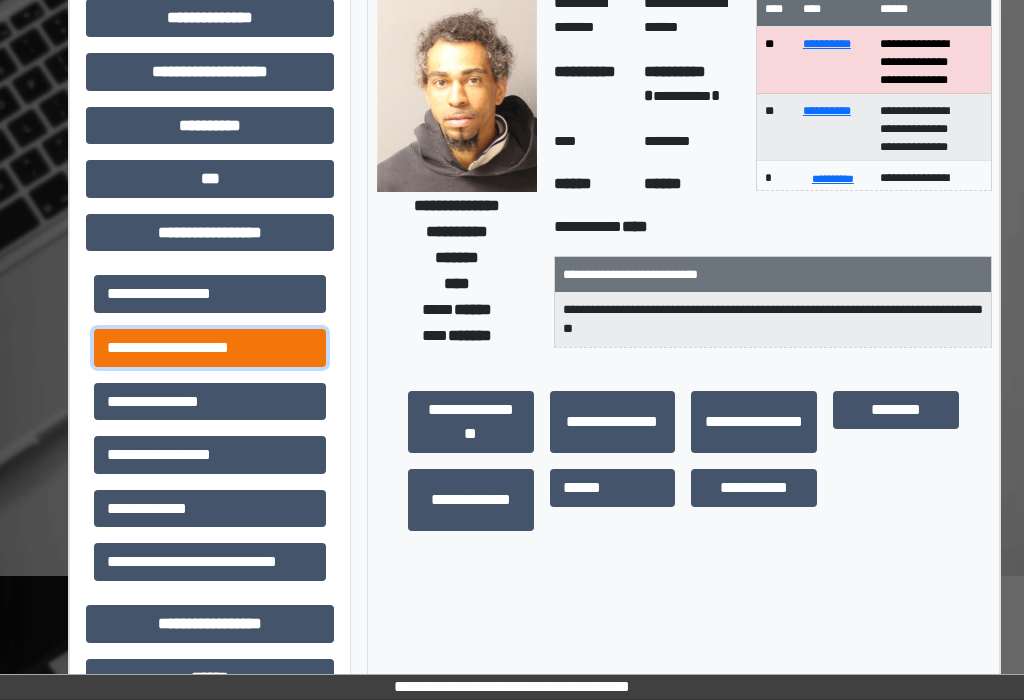 click on "**********" at bounding box center (210, 348) 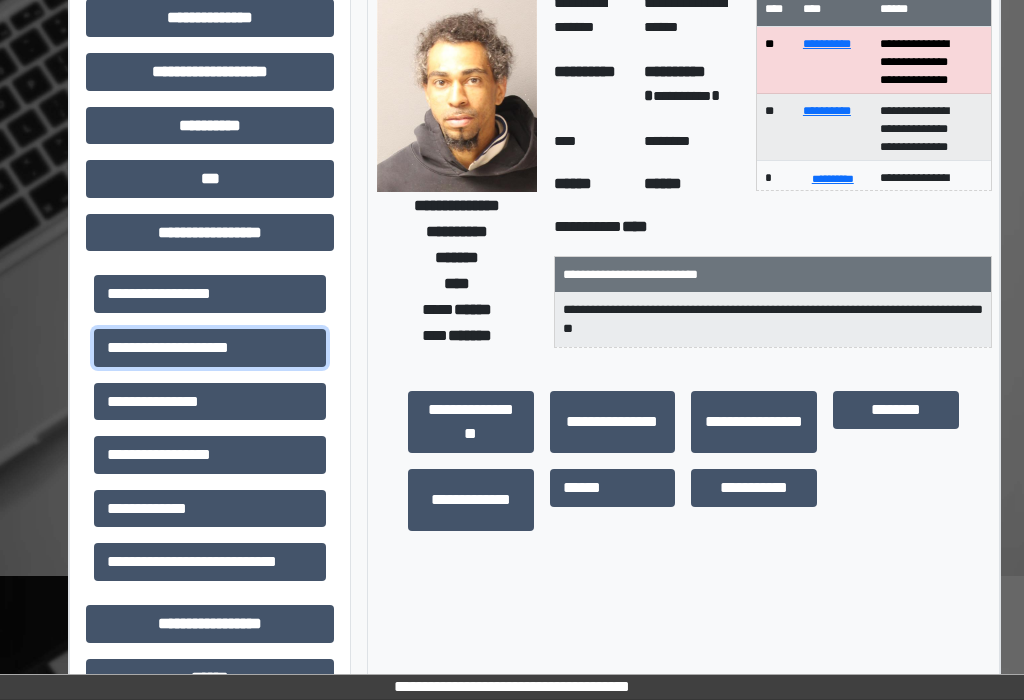 scroll, scrollTop: 0, scrollLeft: 0, axis: both 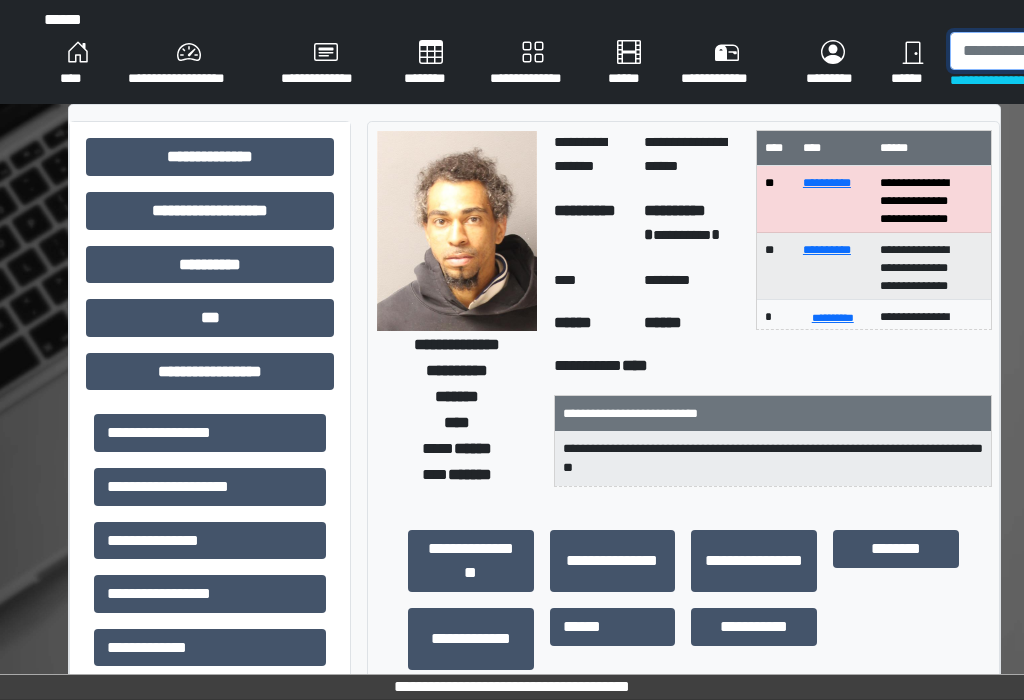 click at bounding box center [1053, 51] 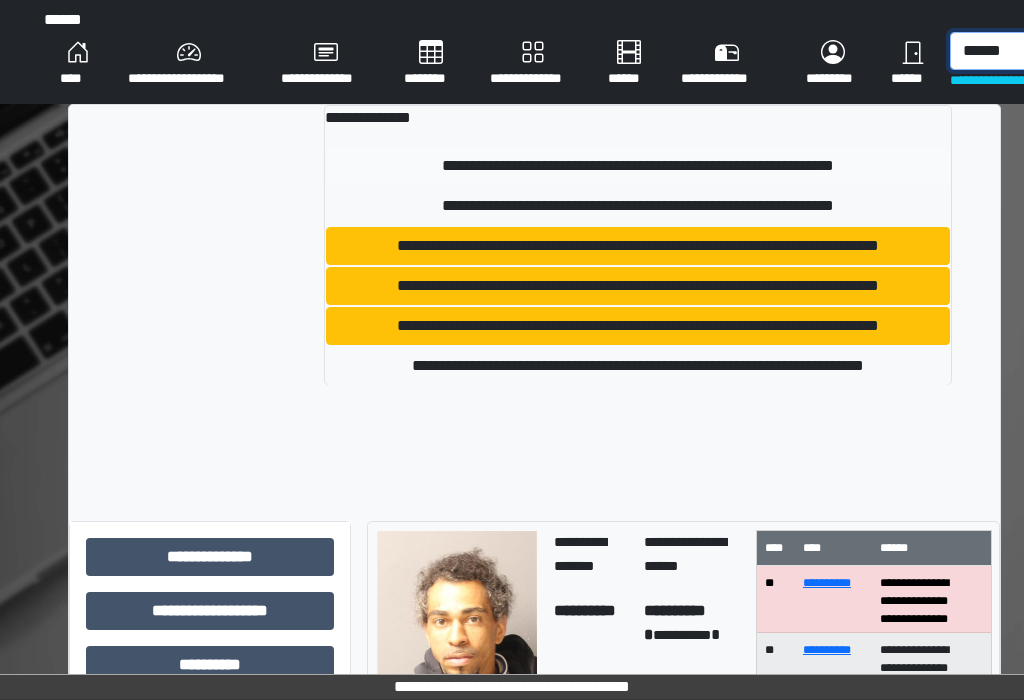 type on "******" 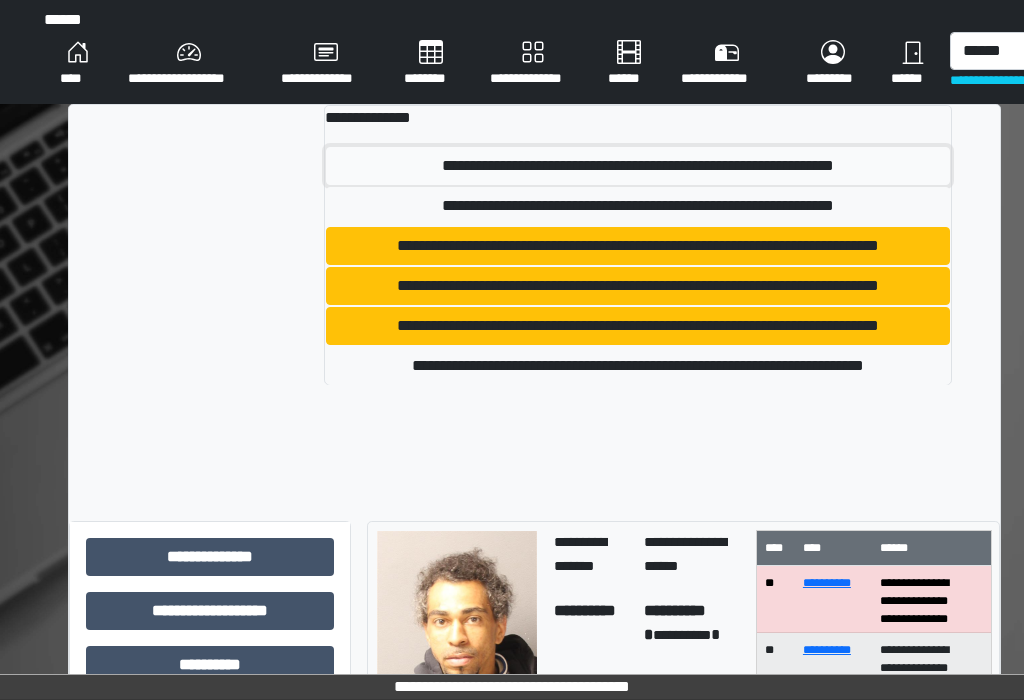 click on "**********" at bounding box center [638, 166] 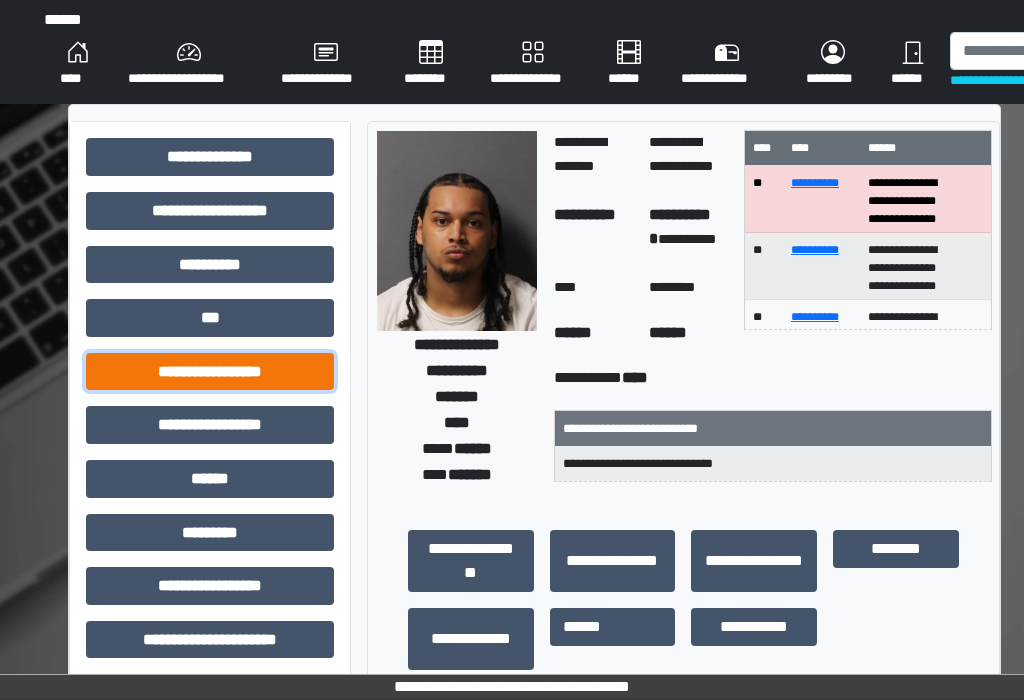 click on "**********" at bounding box center (210, 372) 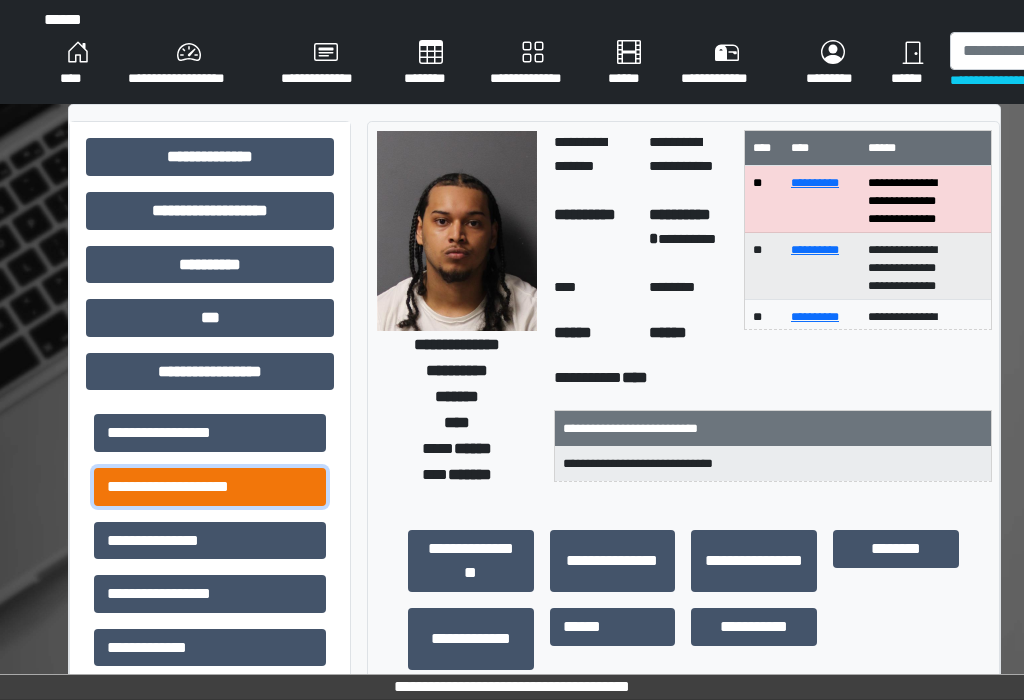 click on "**********" at bounding box center (210, 487) 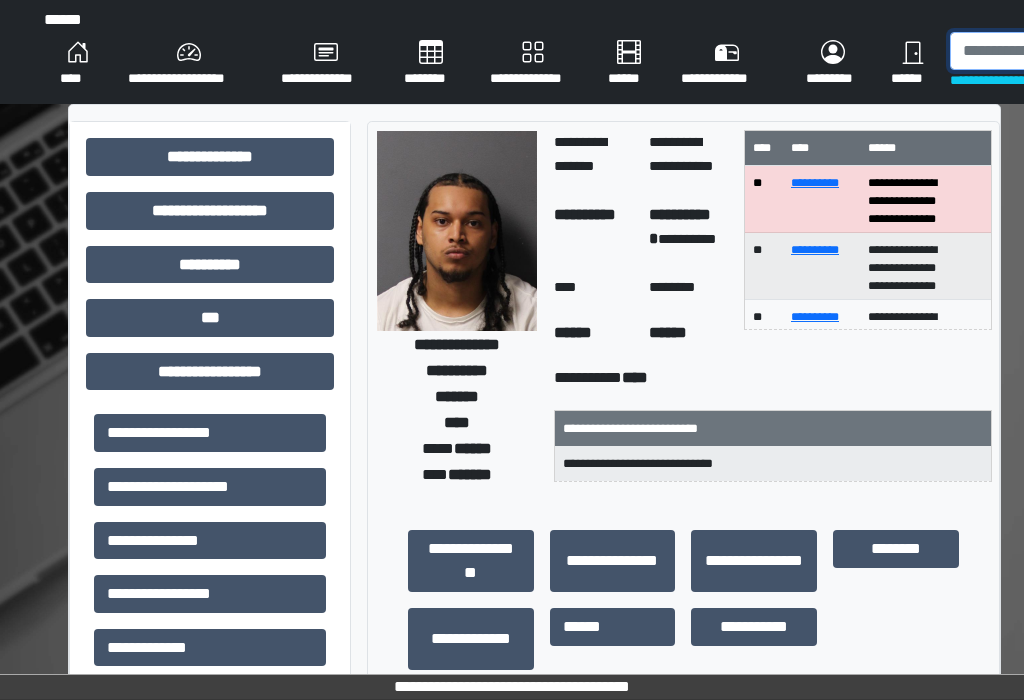click at bounding box center [1053, 51] 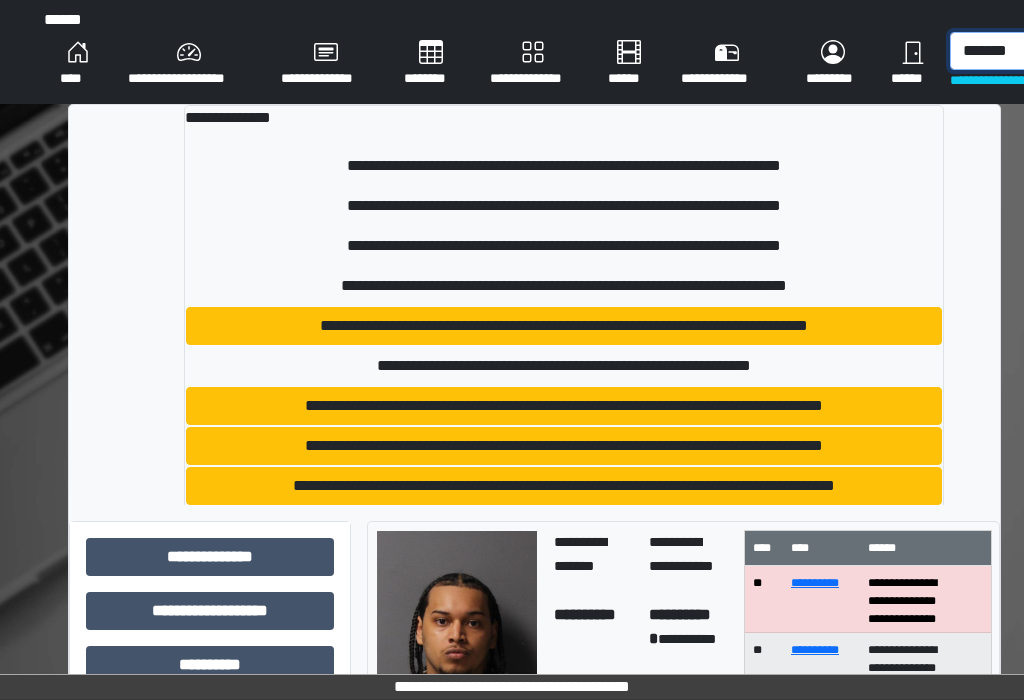 scroll, scrollTop: 0, scrollLeft: 1, axis: horizontal 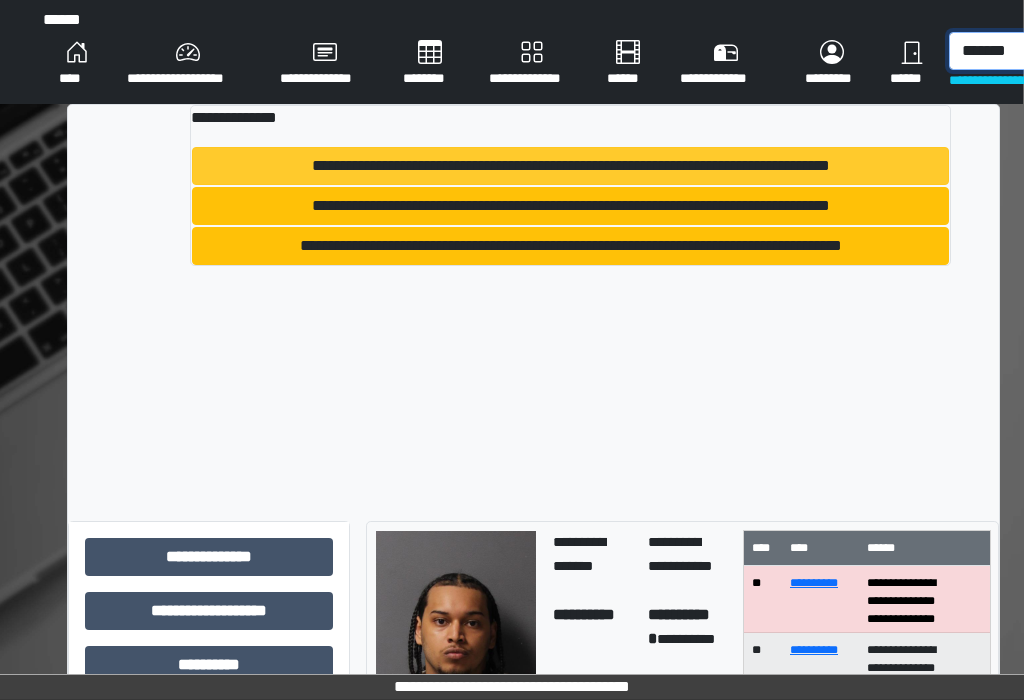type on "*******" 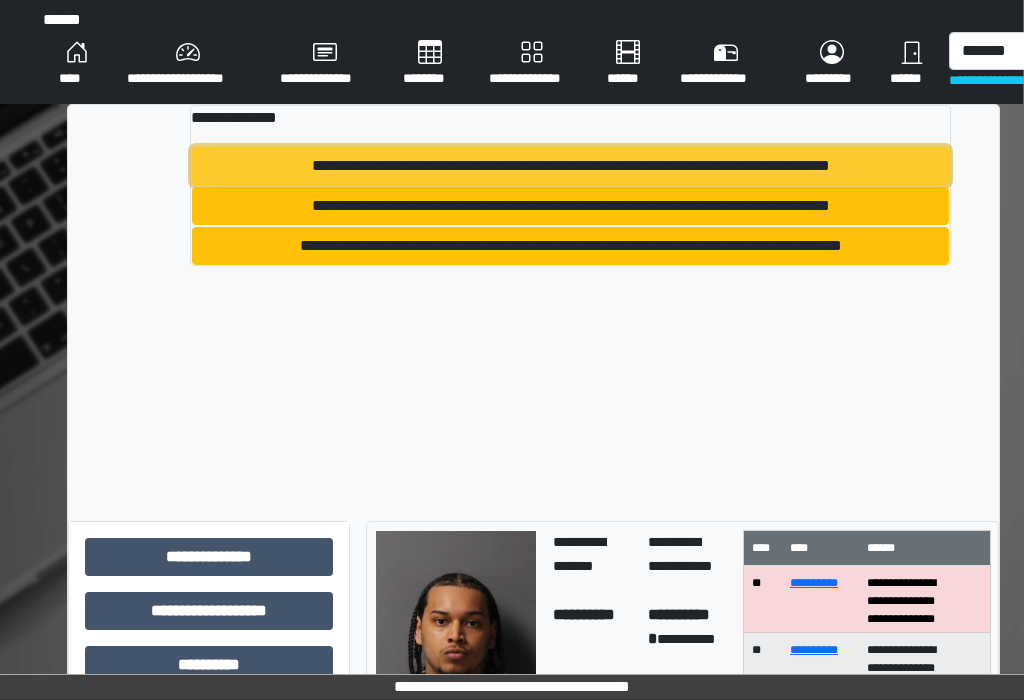 click on "**********" at bounding box center (570, 166) 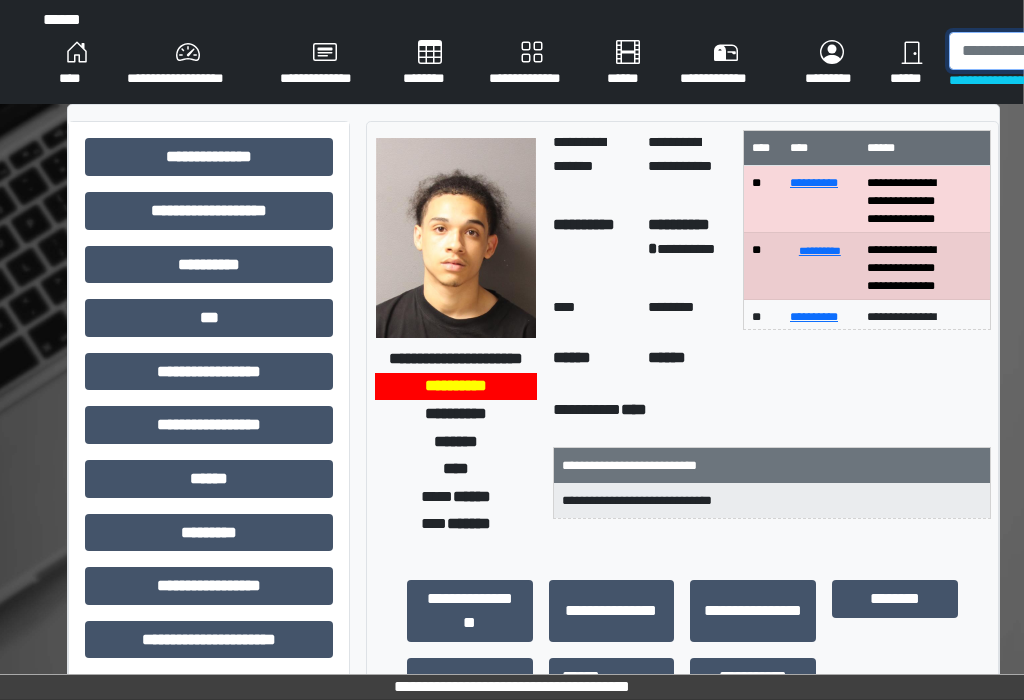 click at bounding box center [1052, 51] 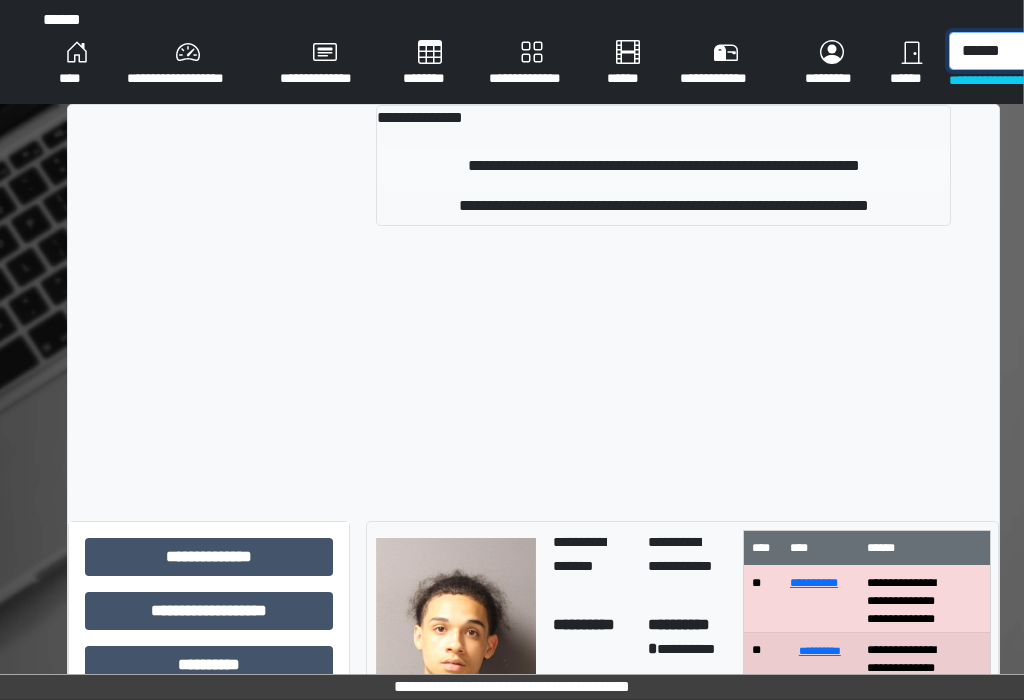 type on "******" 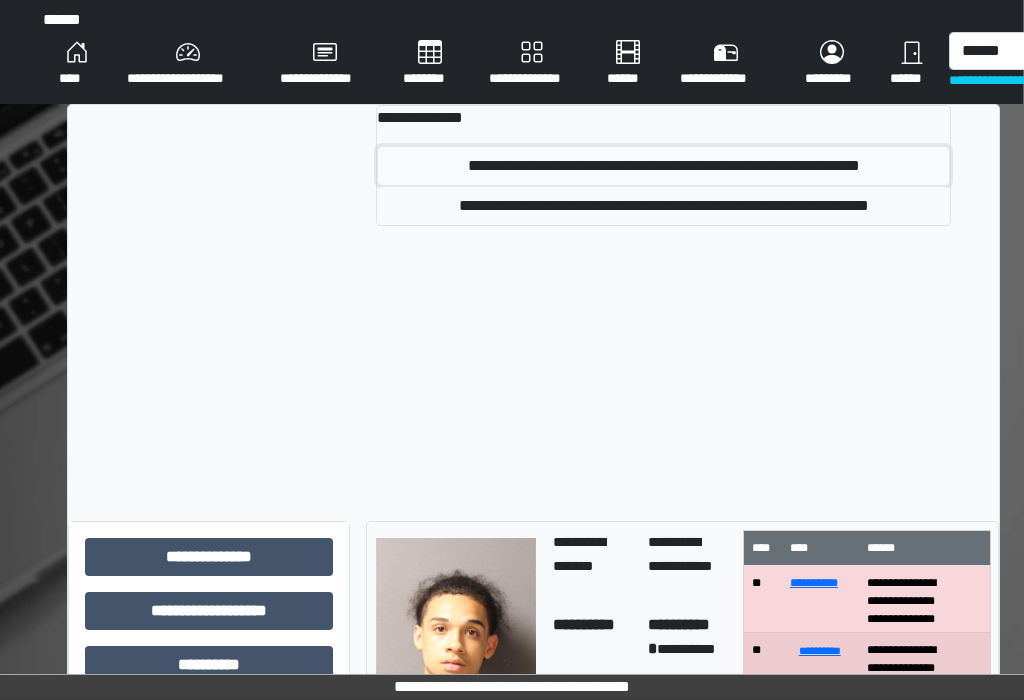 click on "**********" at bounding box center (663, 166) 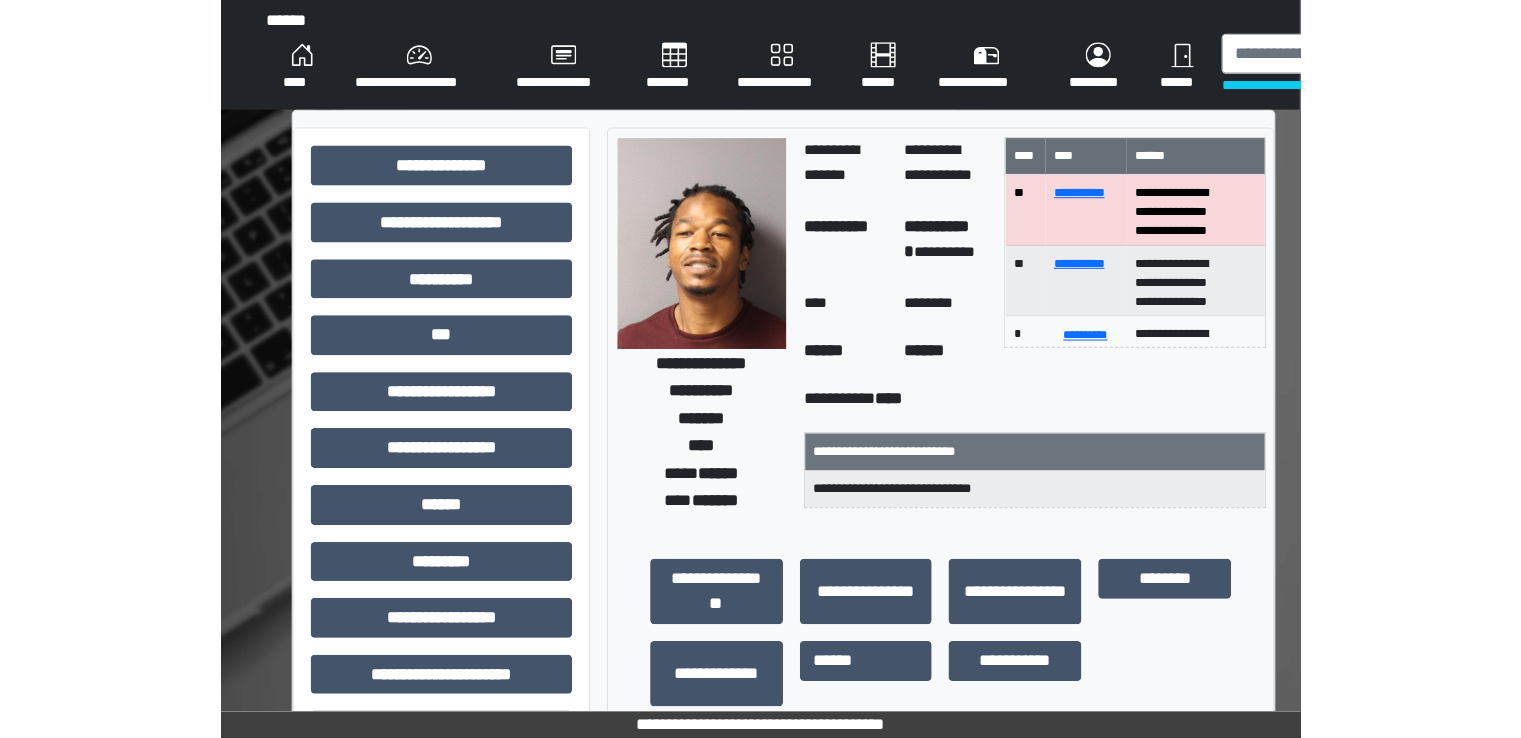 scroll, scrollTop: 0, scrollLeft: 0, axis: both 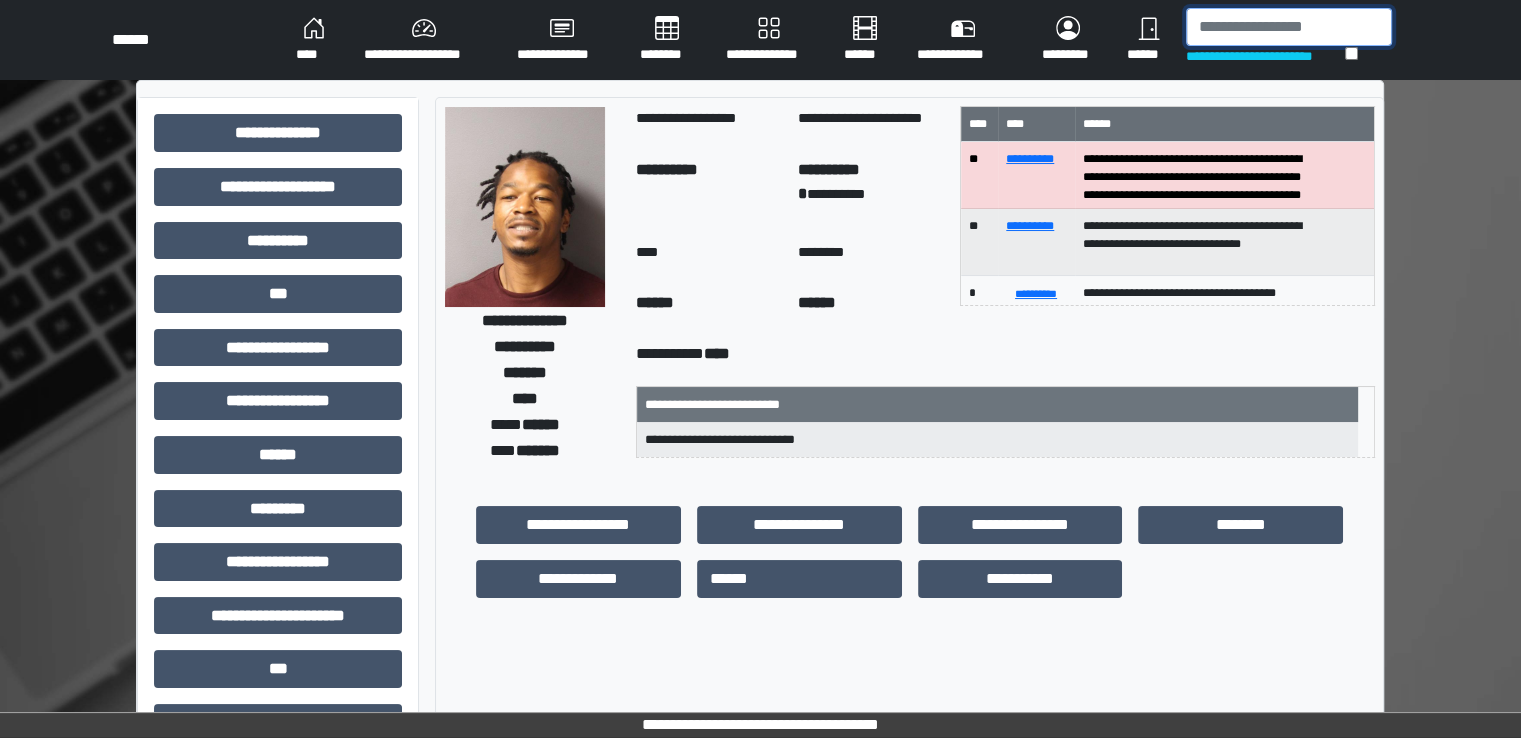 click at bounding box center [1289, 27] 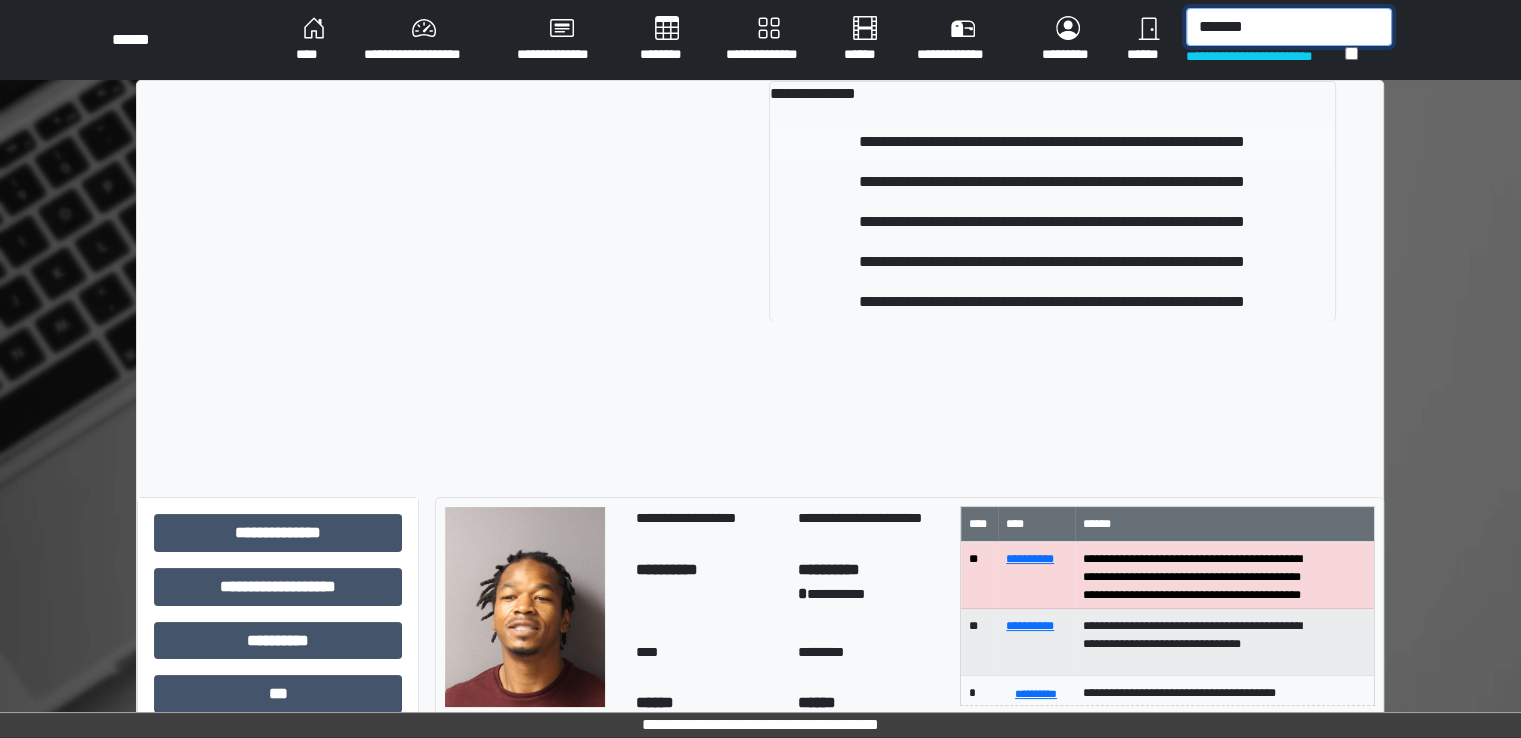 type on "*******" 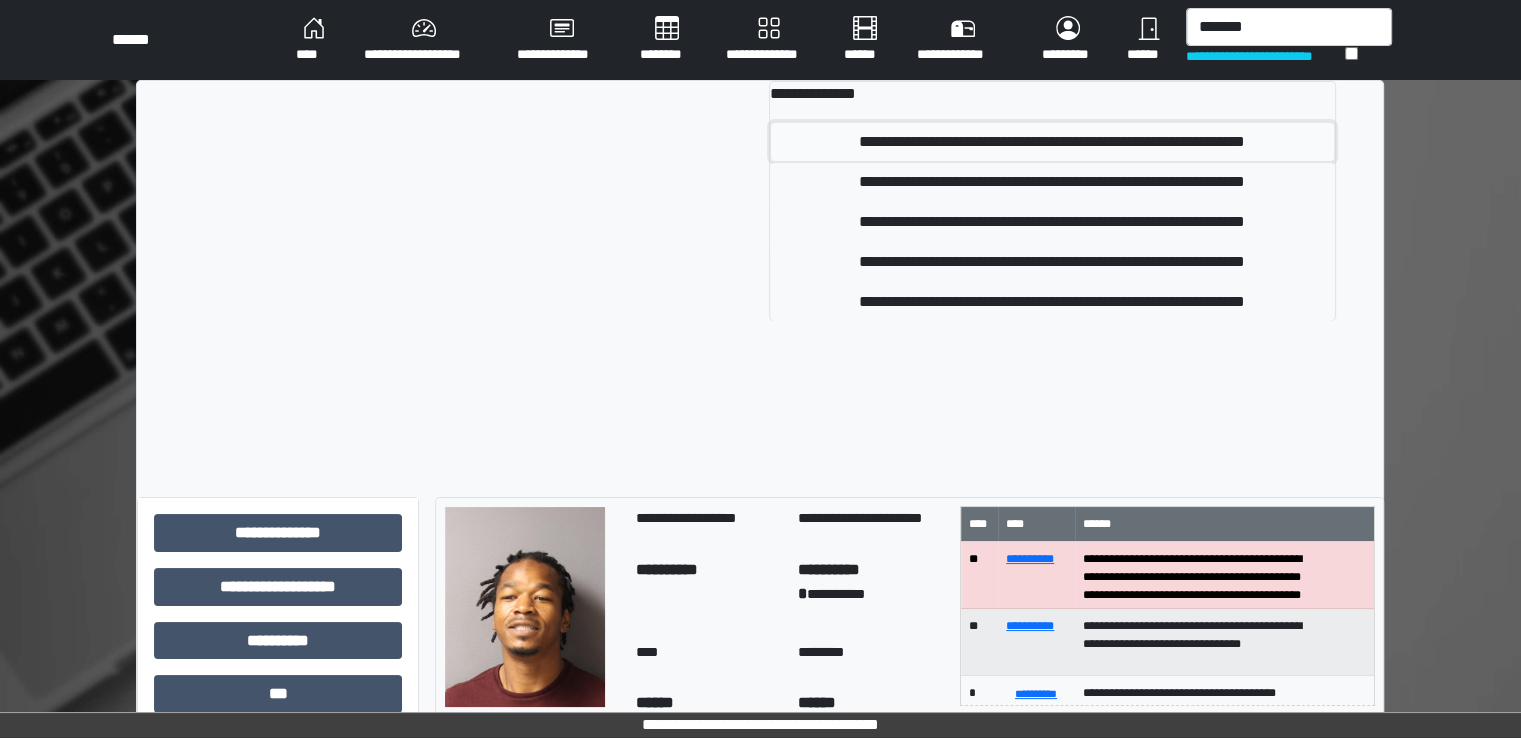 click on "**********" at bounding box center (1052, 142) 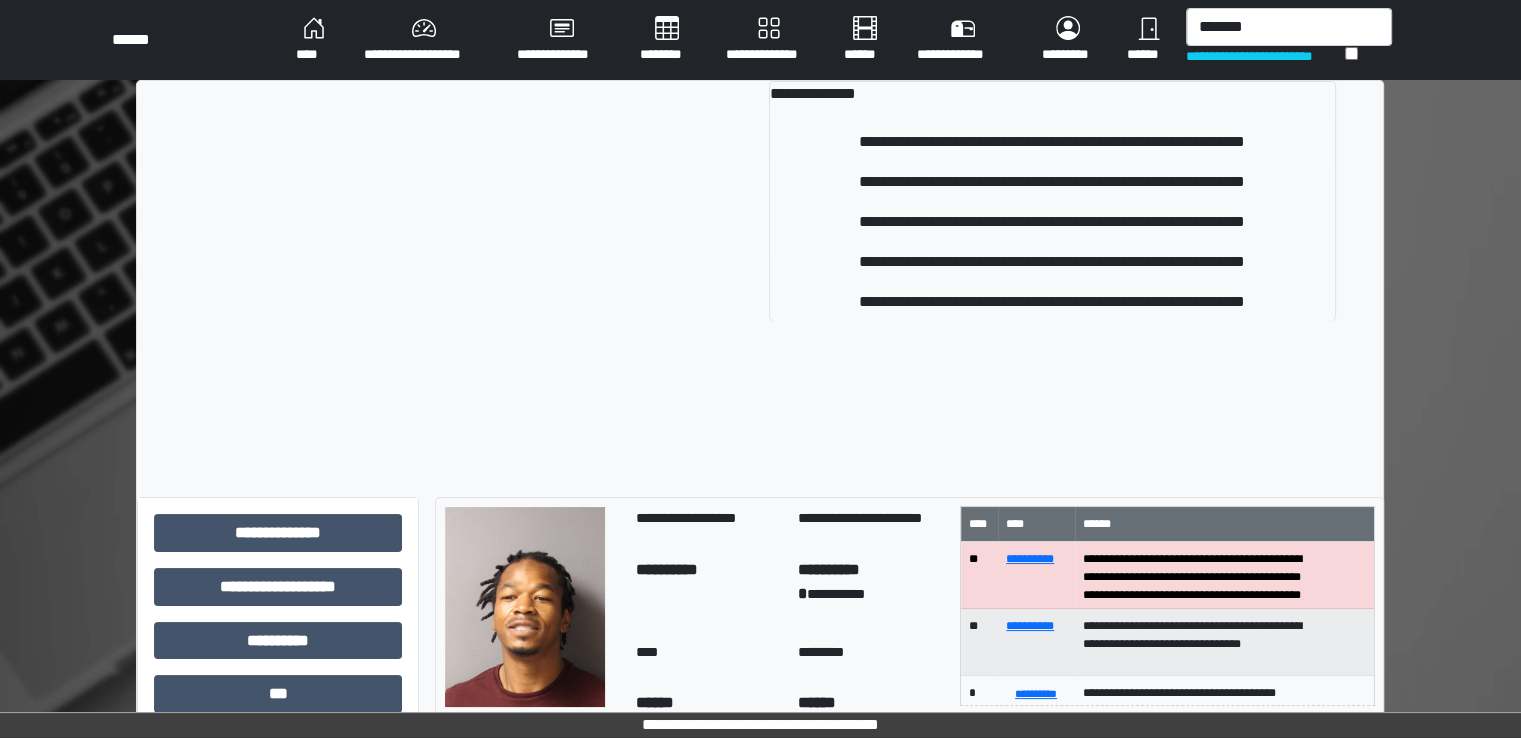 type 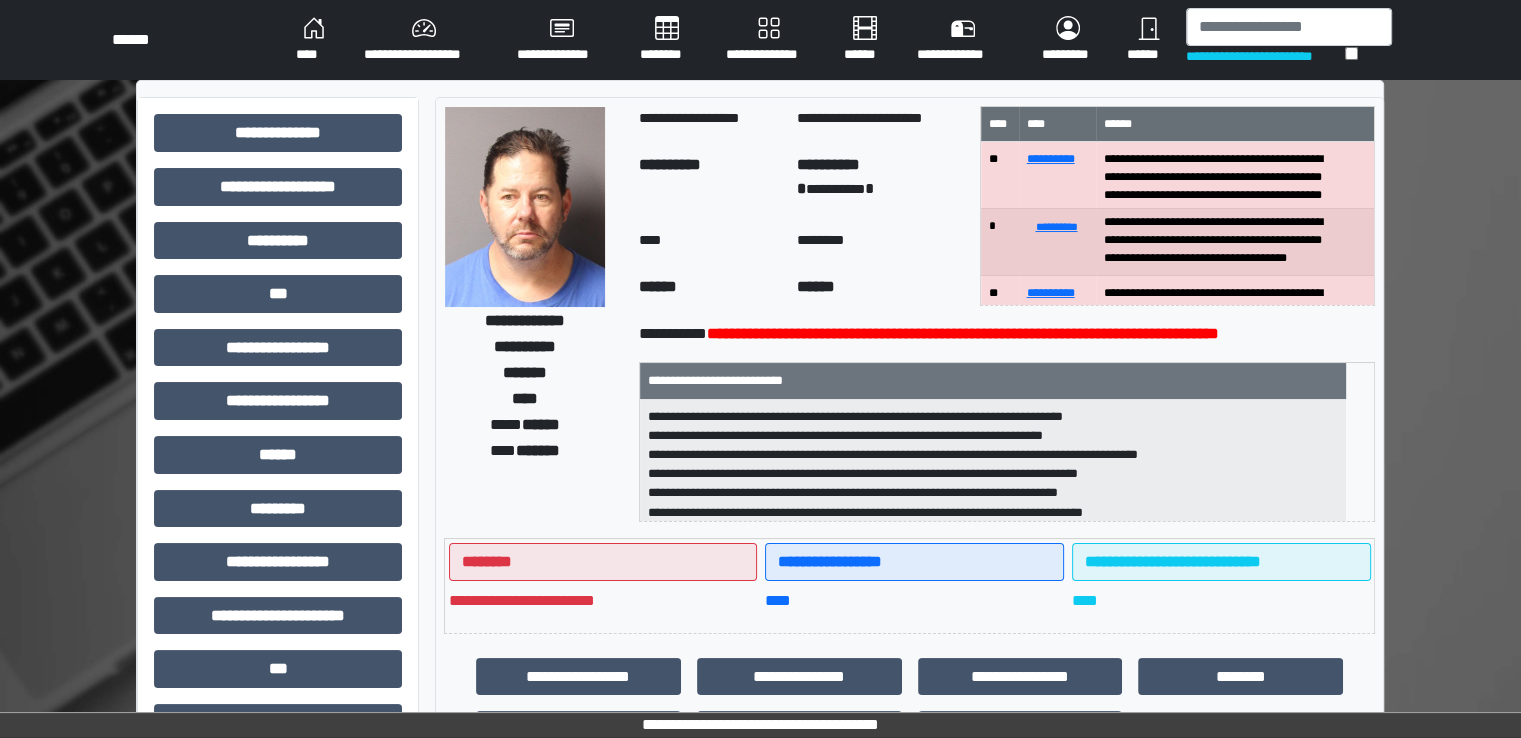 scroll, scrollTop: 21, scrollLeft: 0, axis: vertical 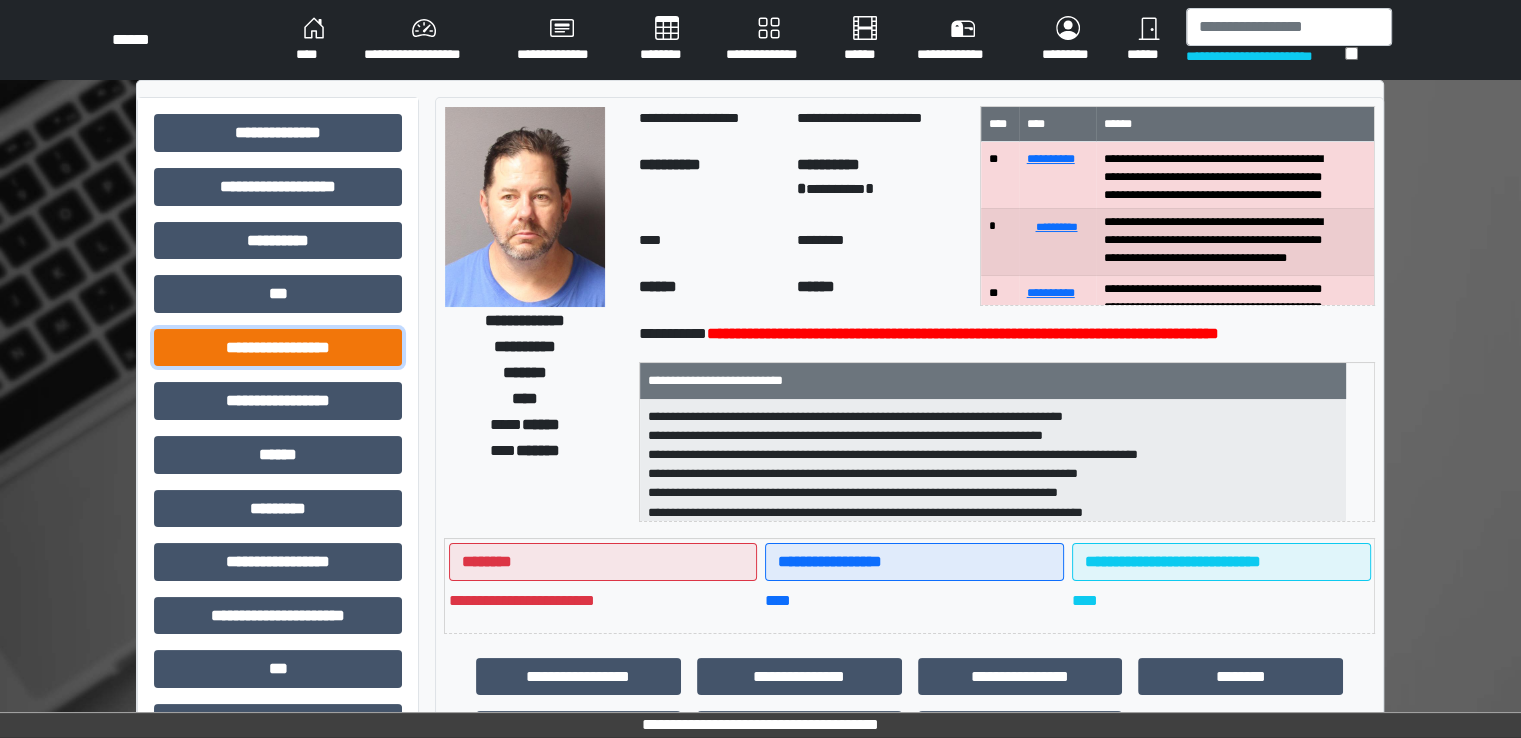 click on "**********" at bounding box center [278, 348] 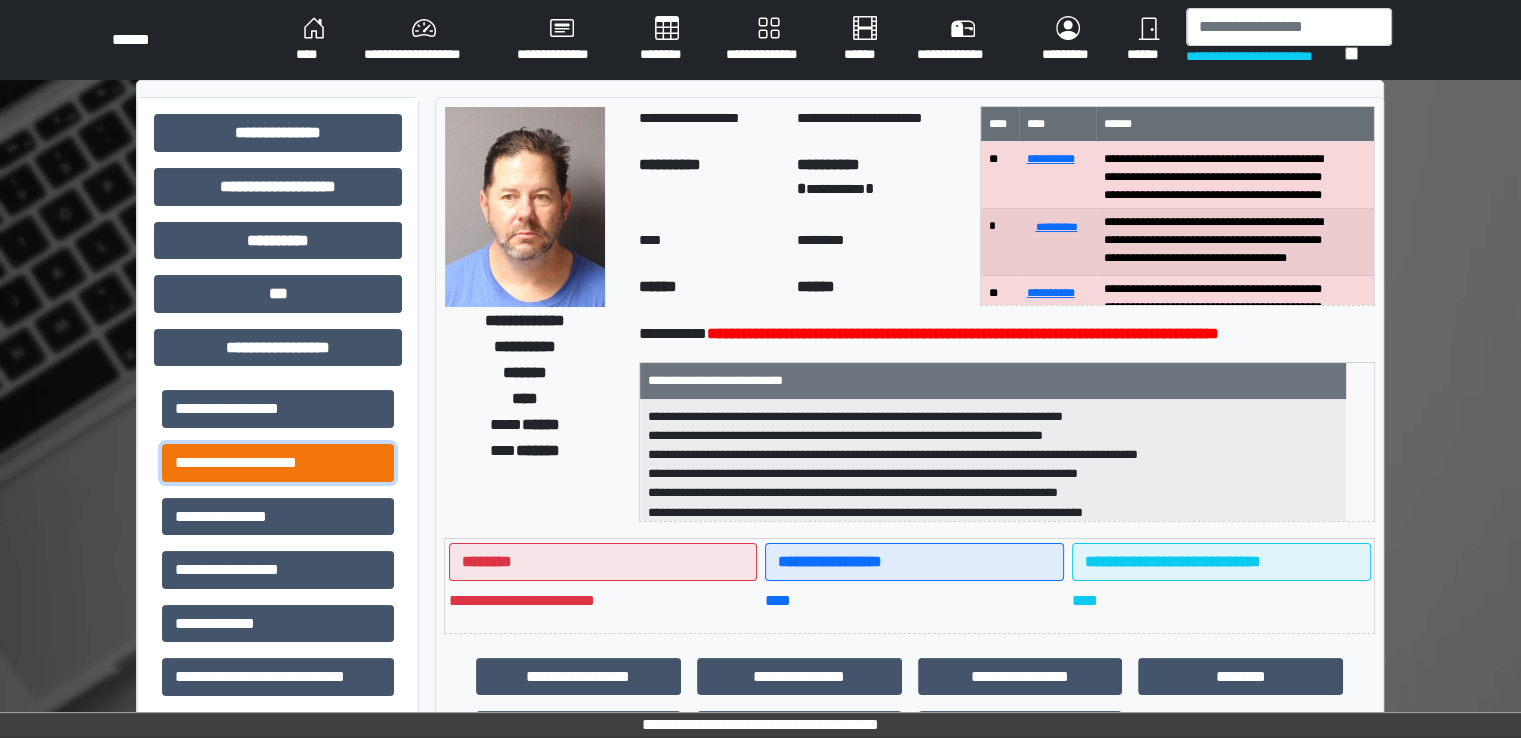 click on "**********" at bounding box center (278, 463) 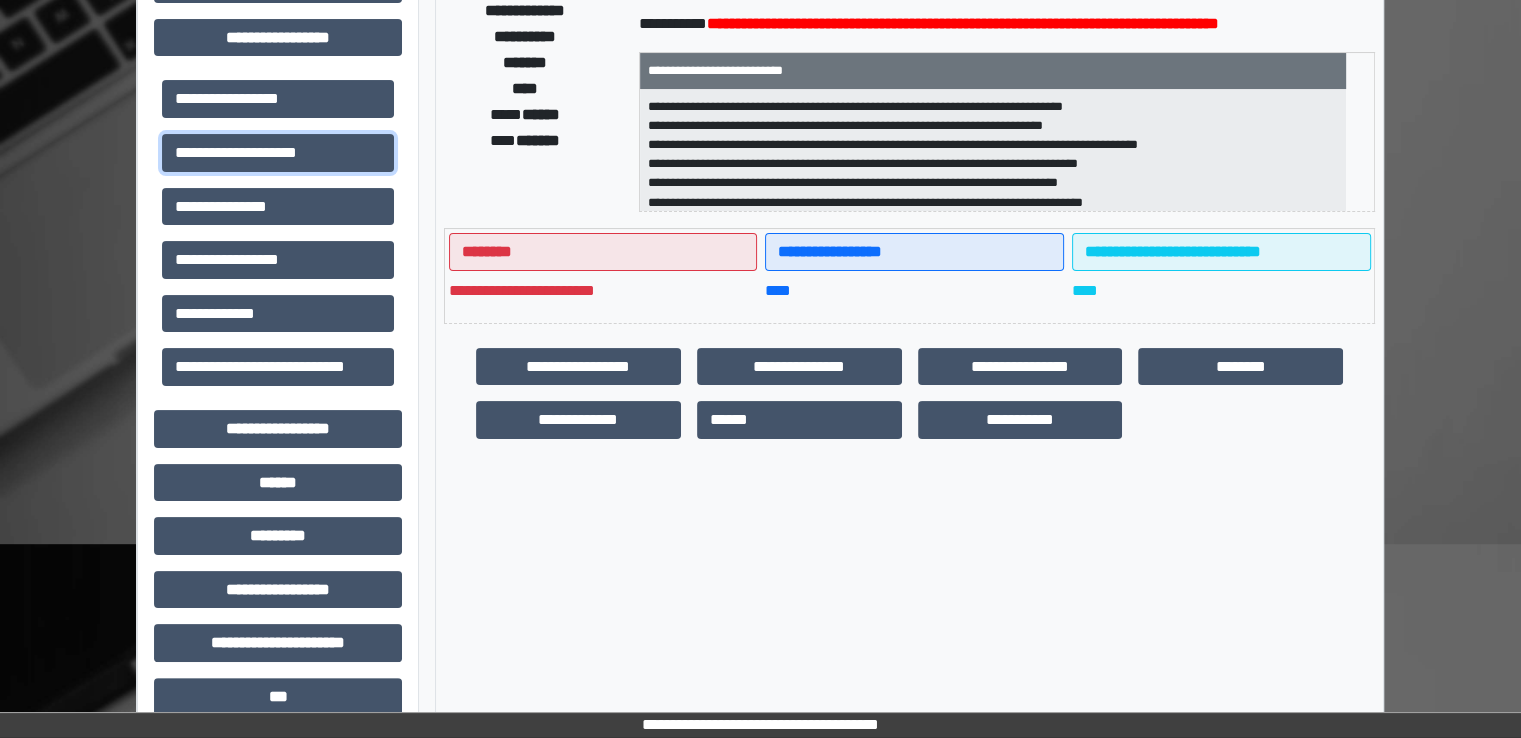 scroll, scrollTop: 0, scrollLeft: 0, axis: both 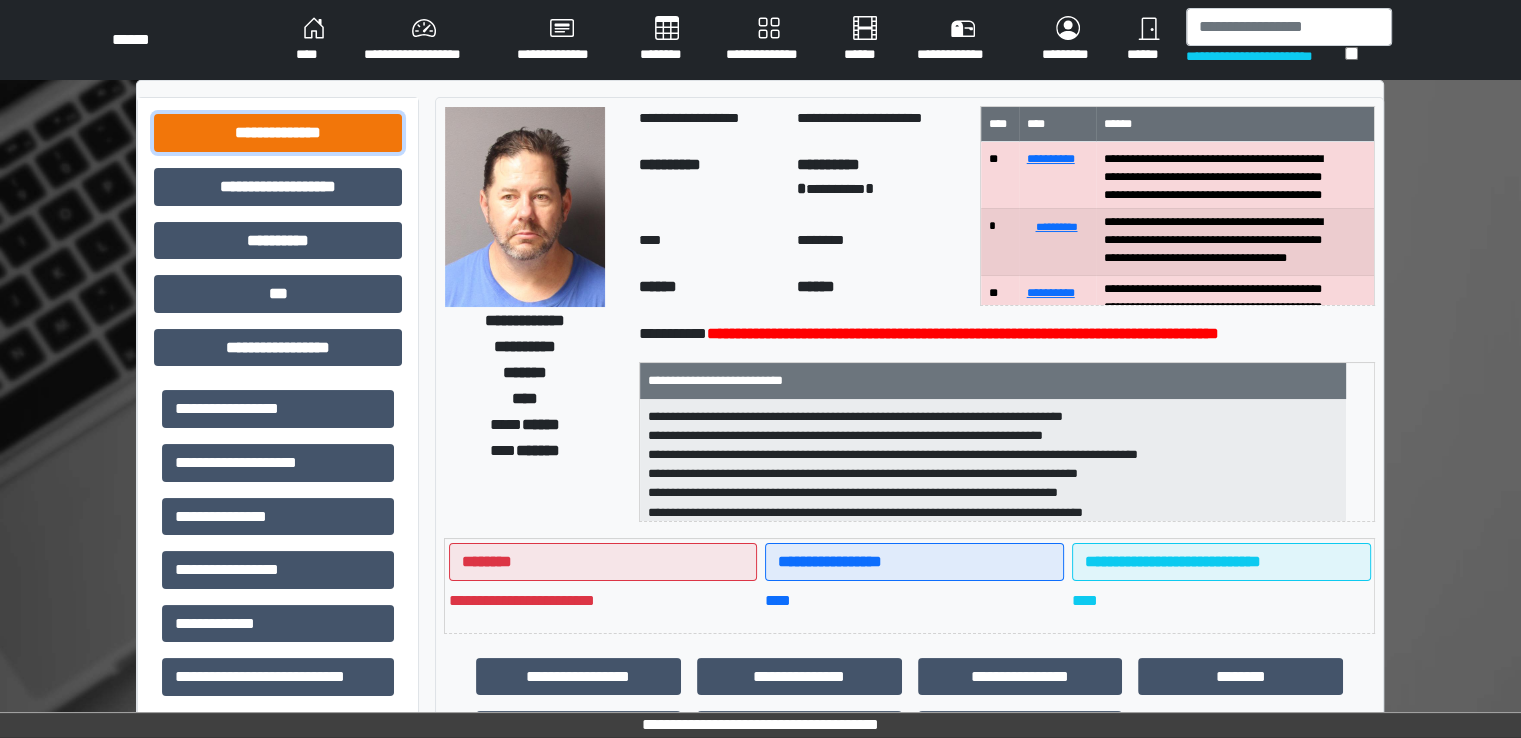 click on "**********" at bounding box center (278, 133) 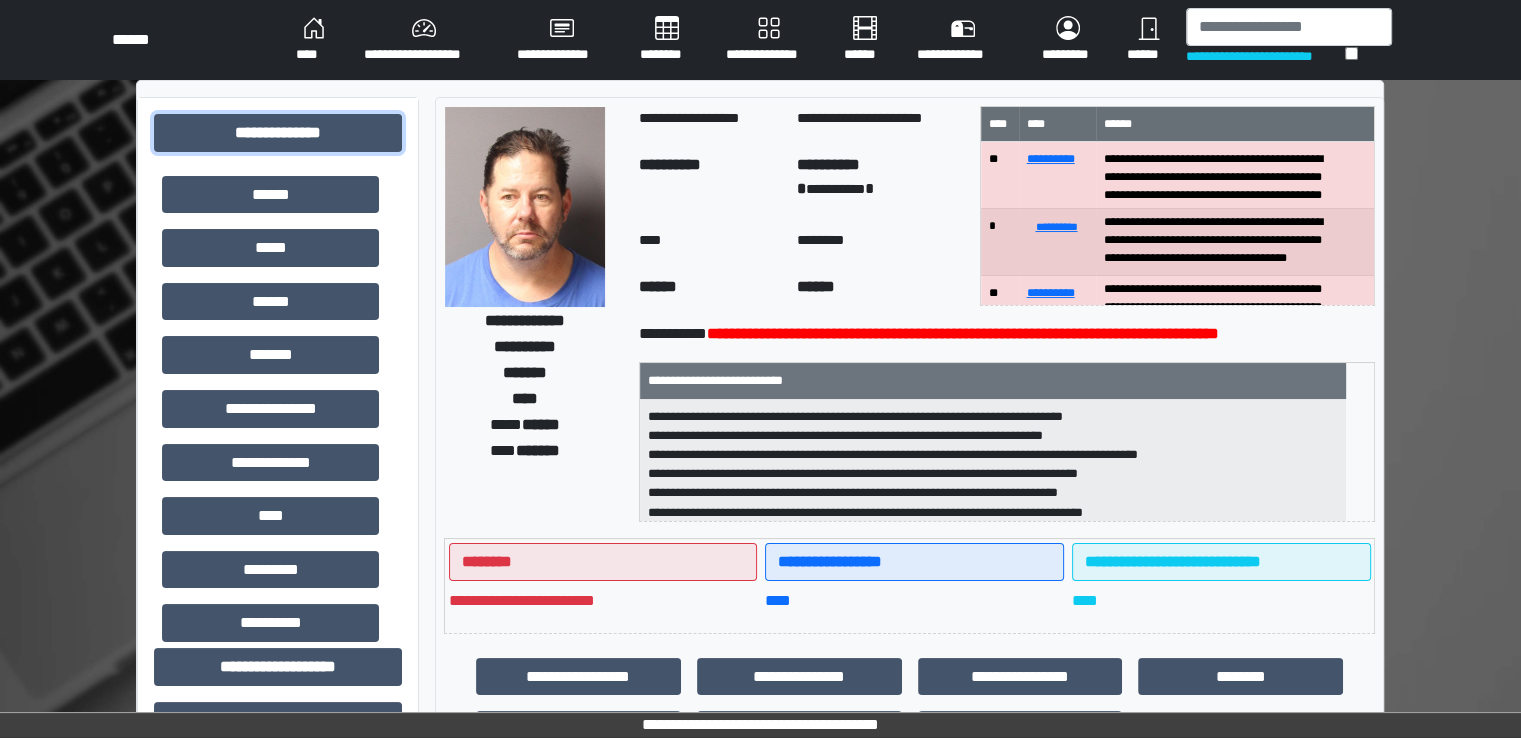 scroll, scrollTop: 347, scrollLeft: 0, axis: vertical 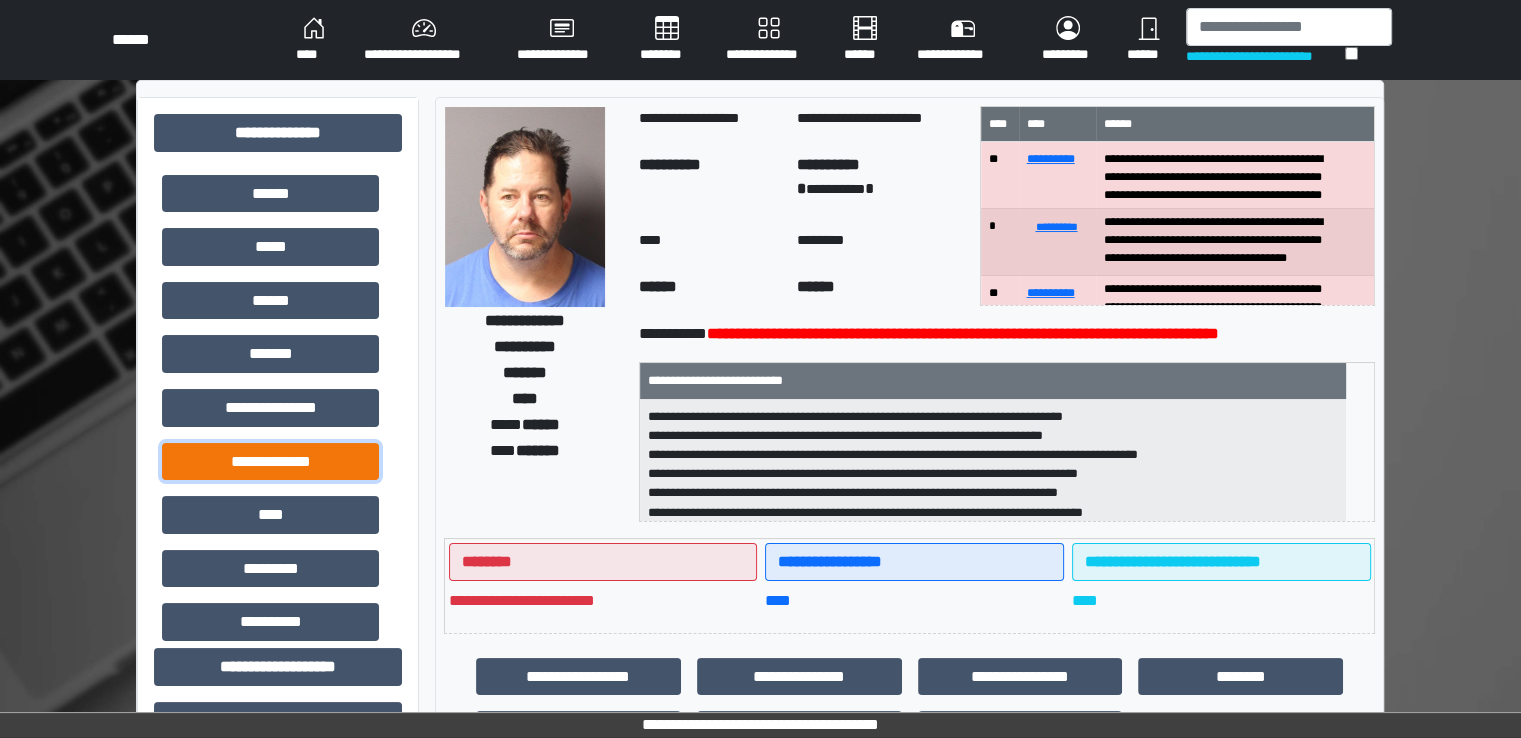 click on "**********" at bounding box center (270, 462) 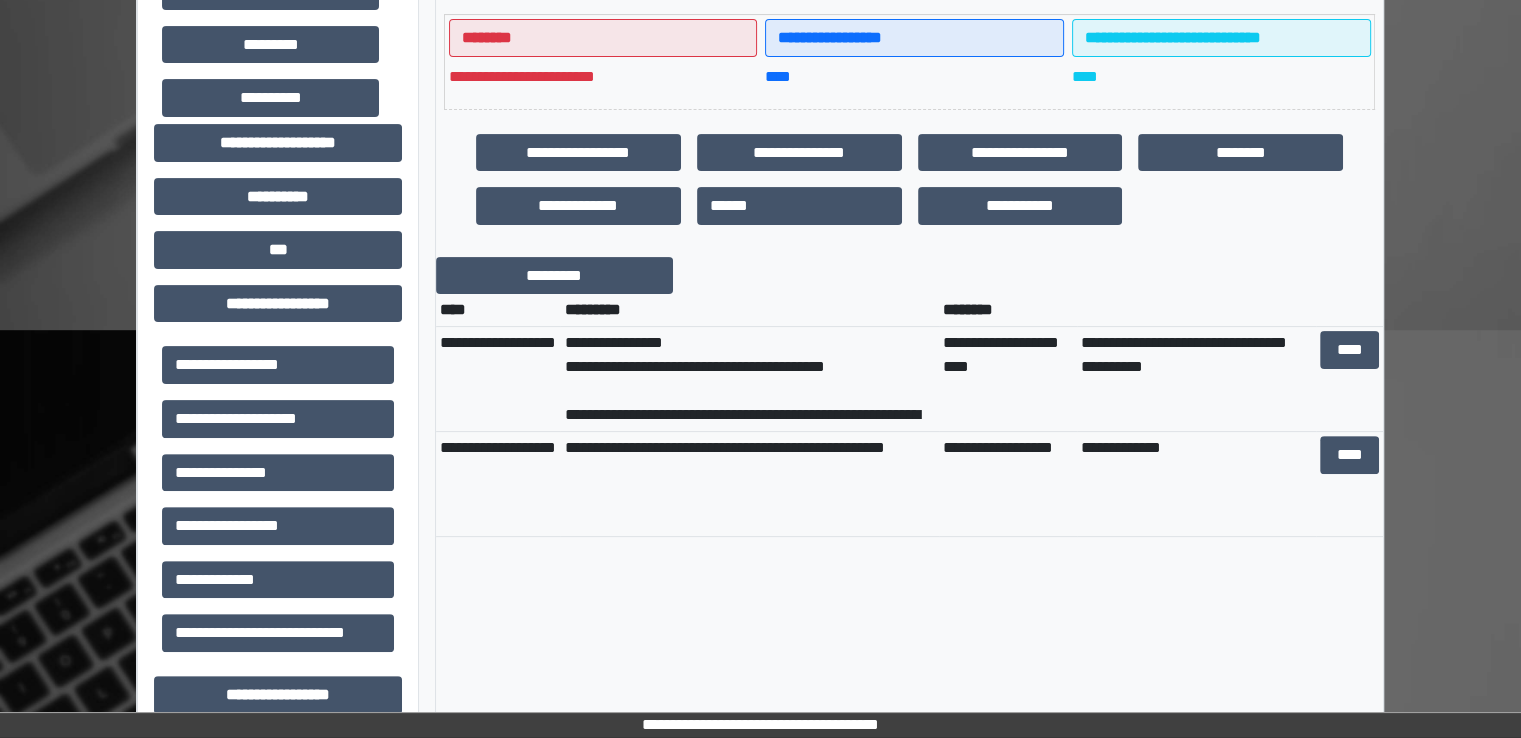scroll, scrollTop: 526, scrollLeft: 0, axis: vertical 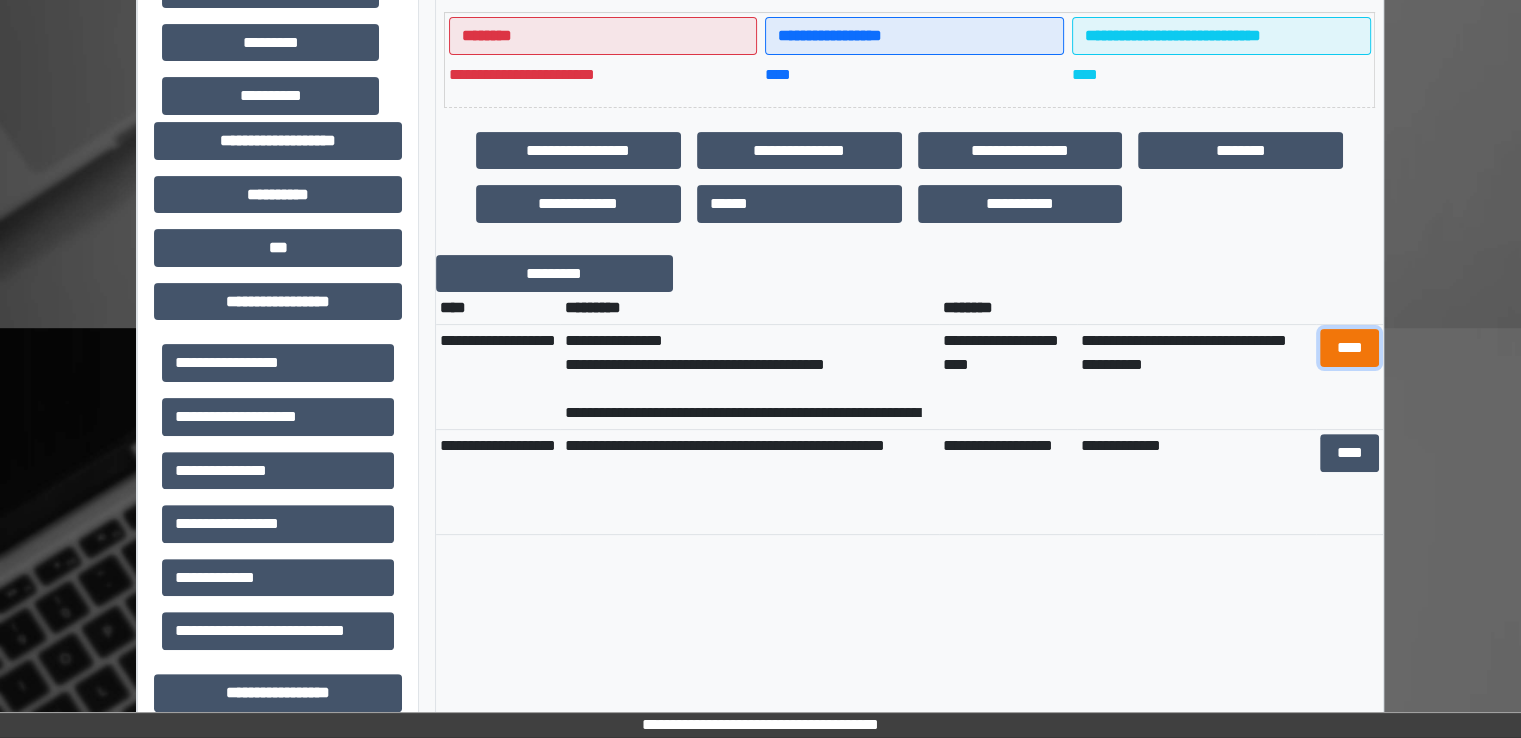 click on "****" at bounding box center (1349, 348) 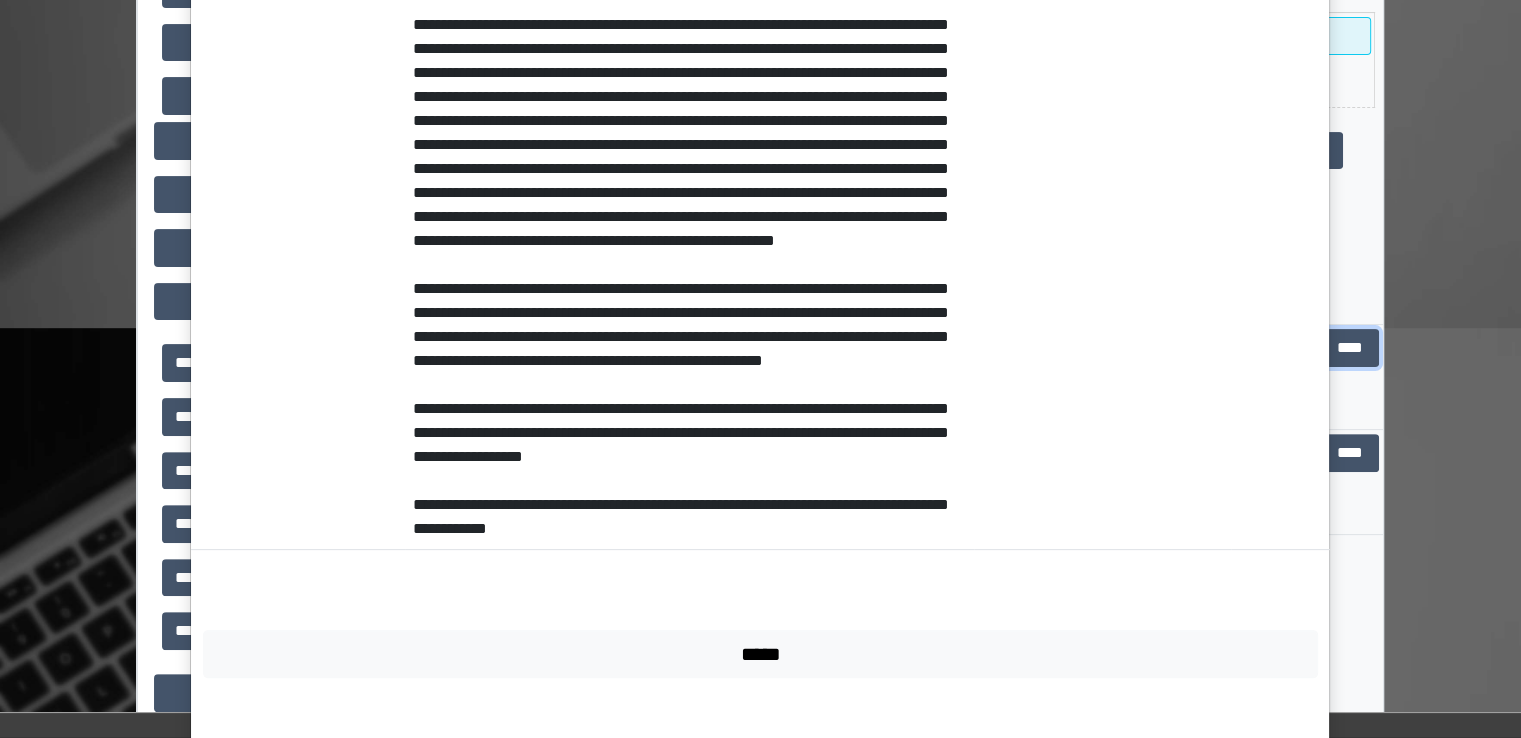 scroll, scrollTop: 504, scrollLeft: 0, axis: vertical 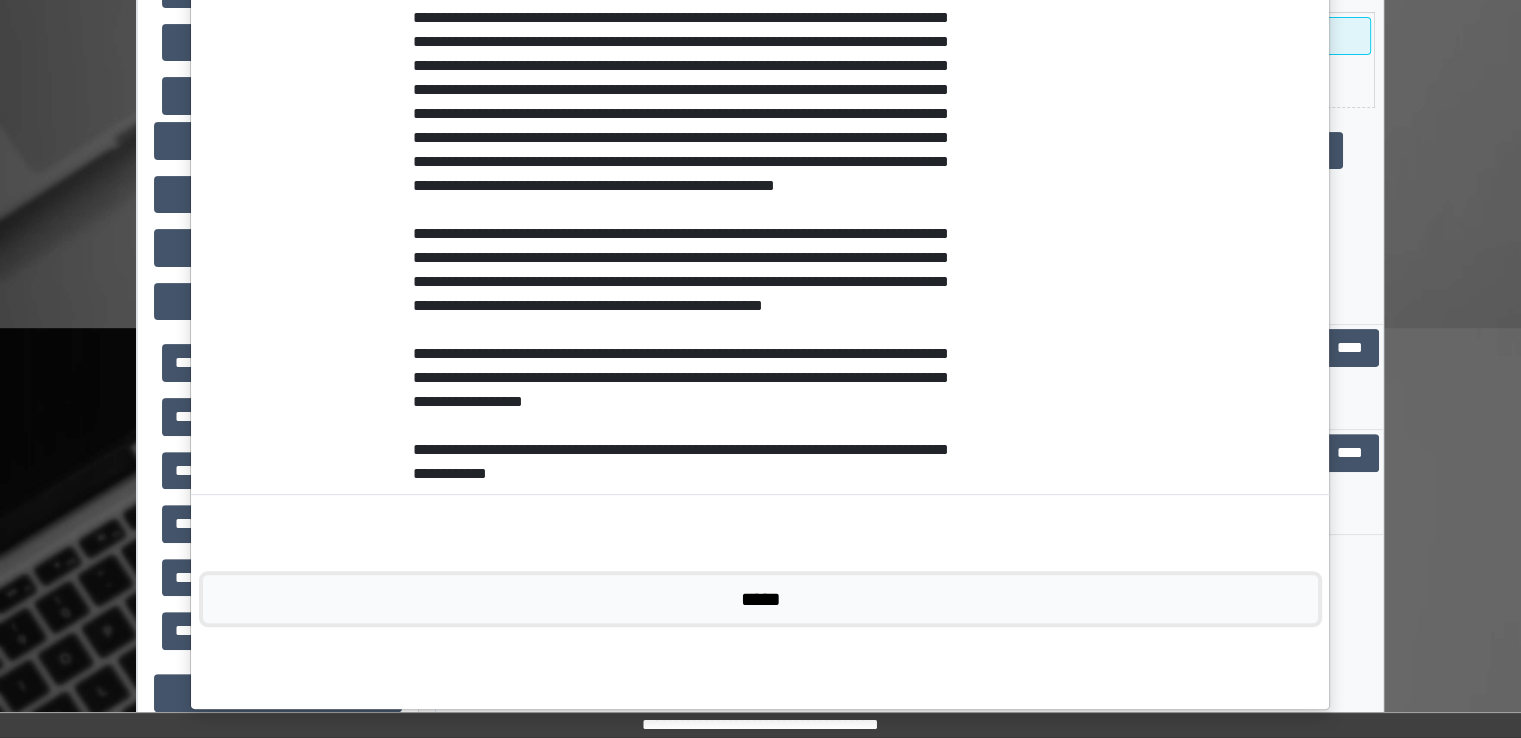 click on "*****" at bounding box center (760, 599) 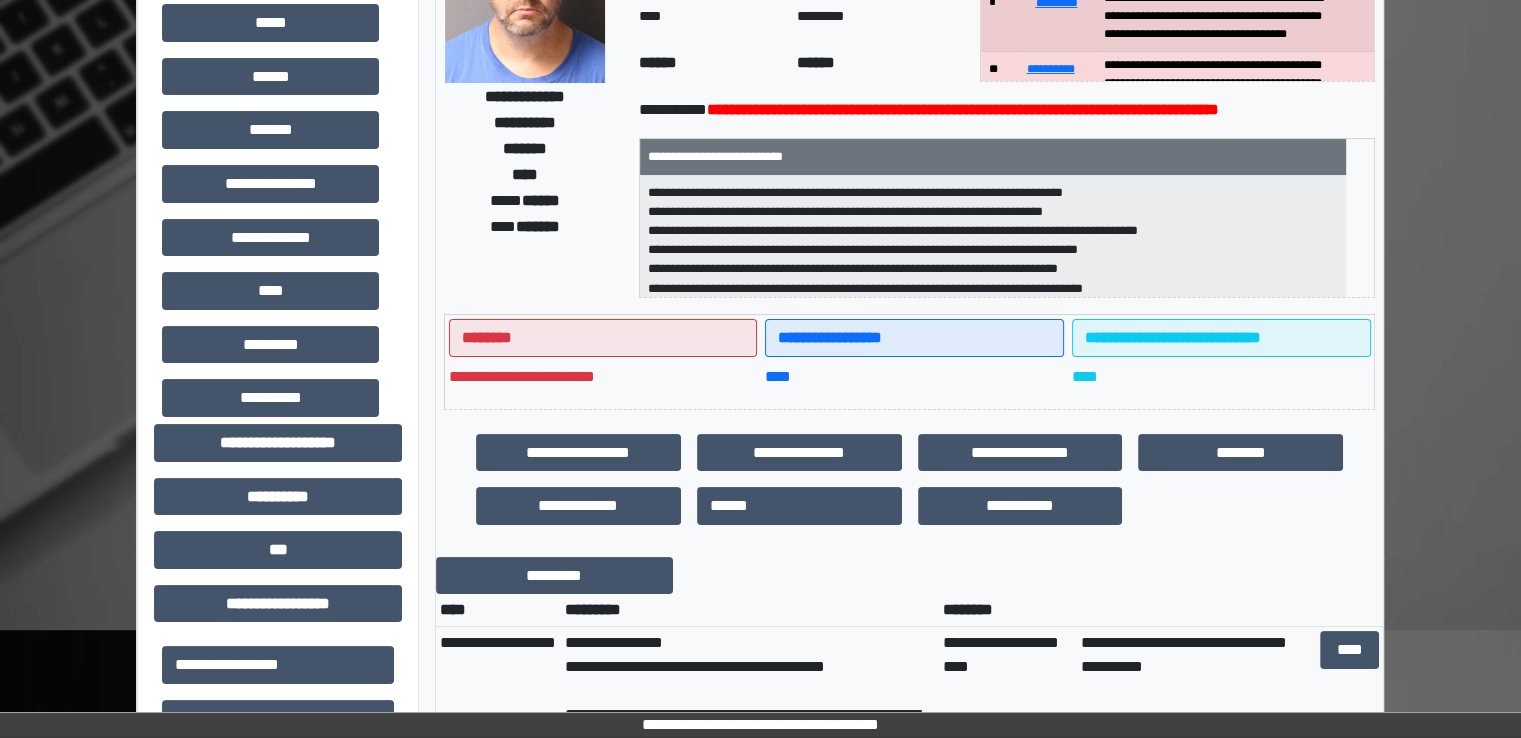 scroll, scrollTop: 0, scrollLeft: 0, axis: both 